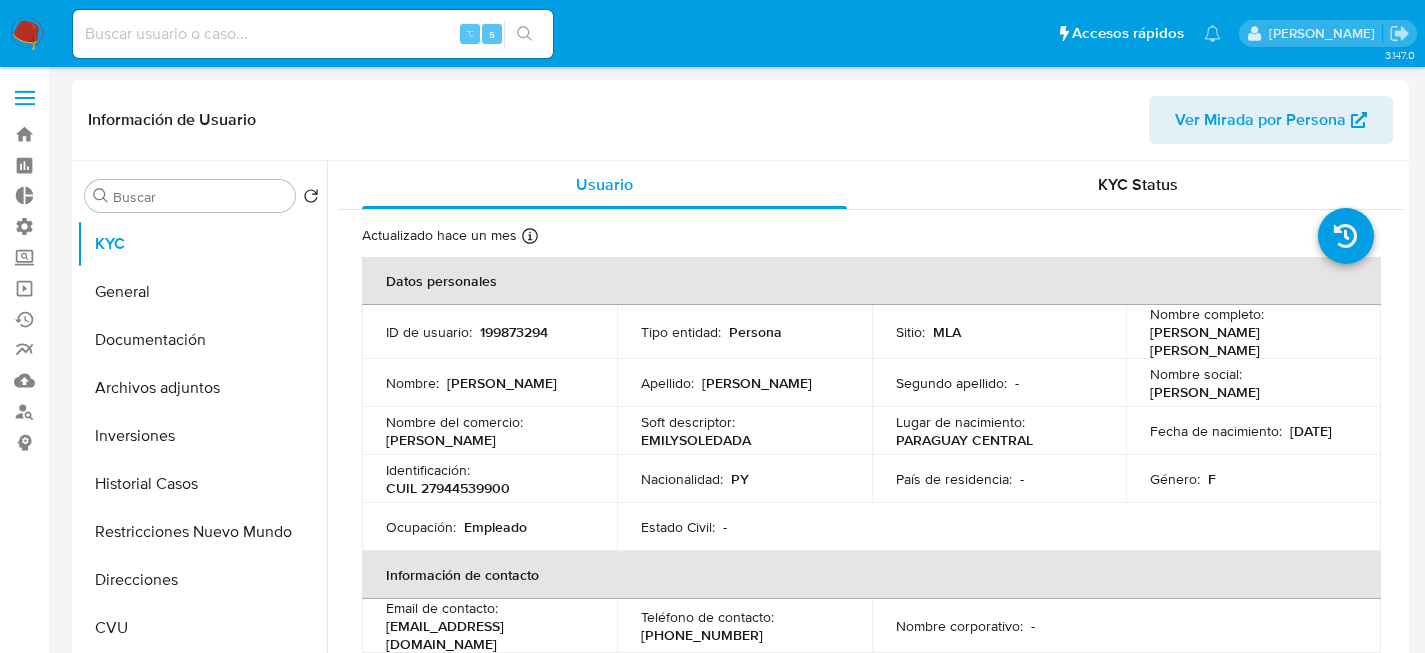 select on "10" 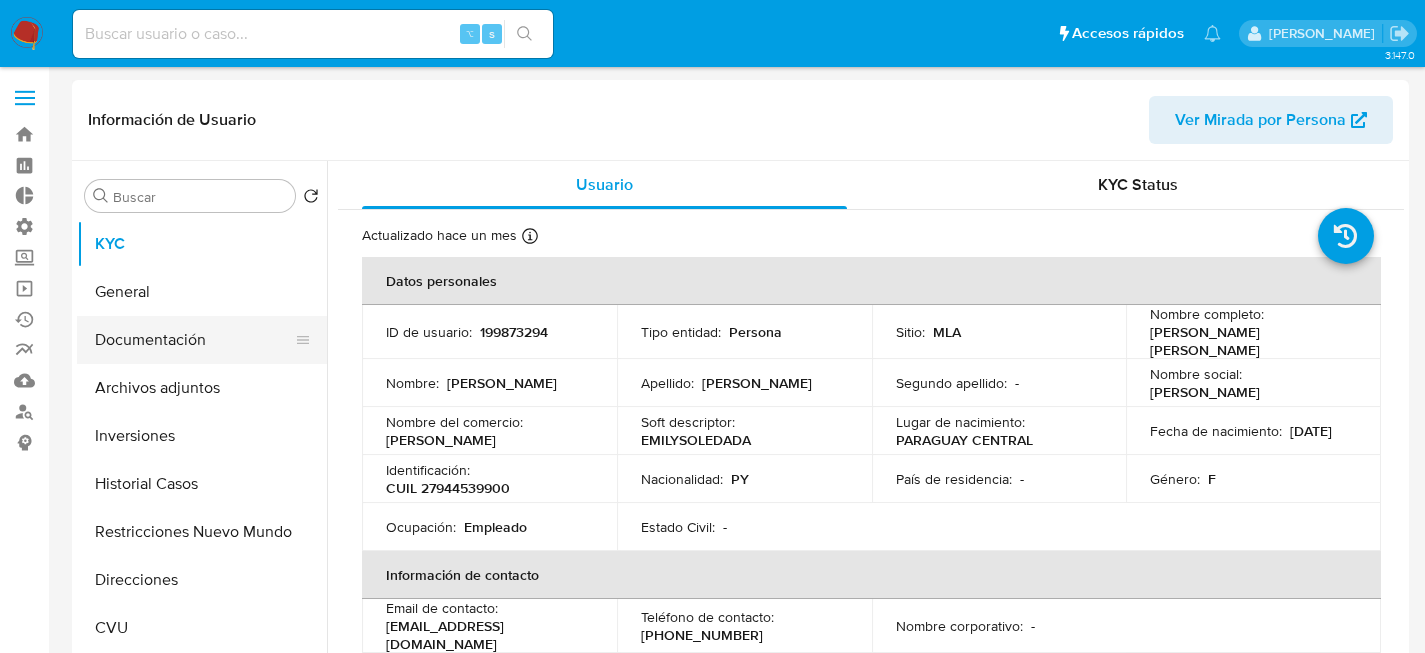 scroll, scrollTop: 0, scrollLeft: 0, axis: both 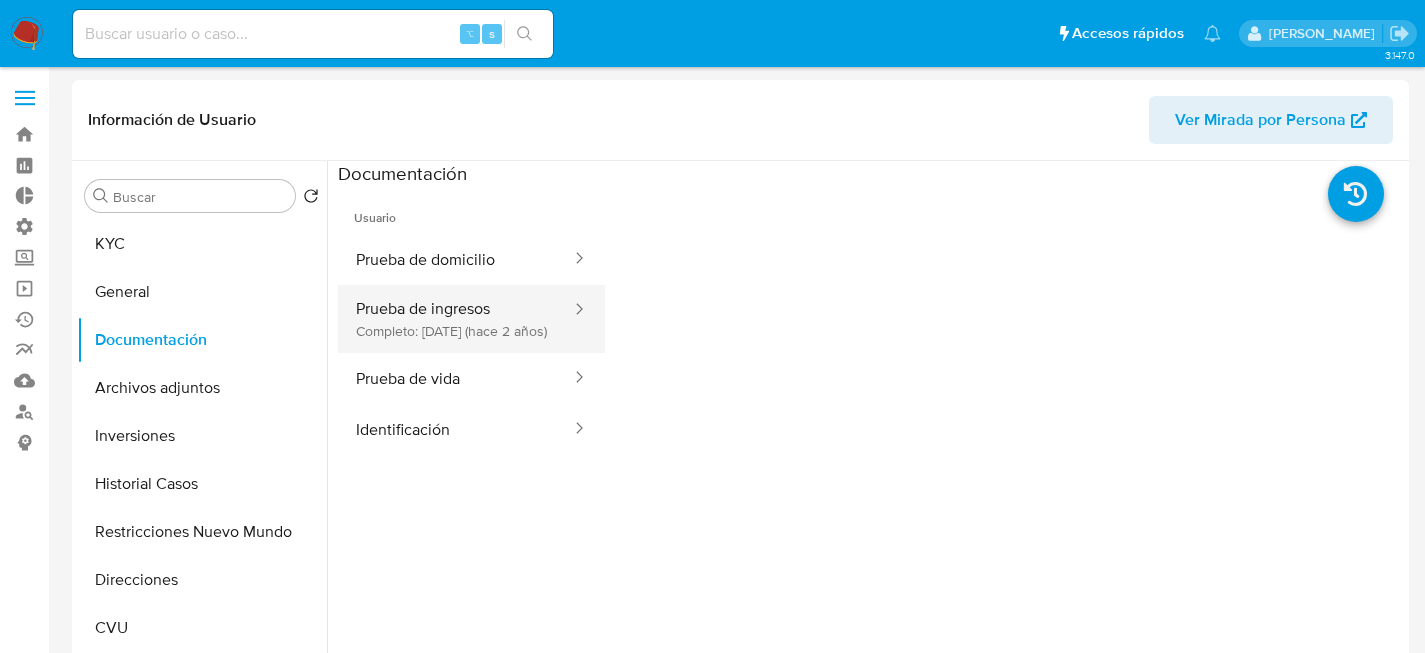 click on "Prueba de ingresos Completo: 05/06/2023 (hace 2 años)" at bounding box center (455, 319) 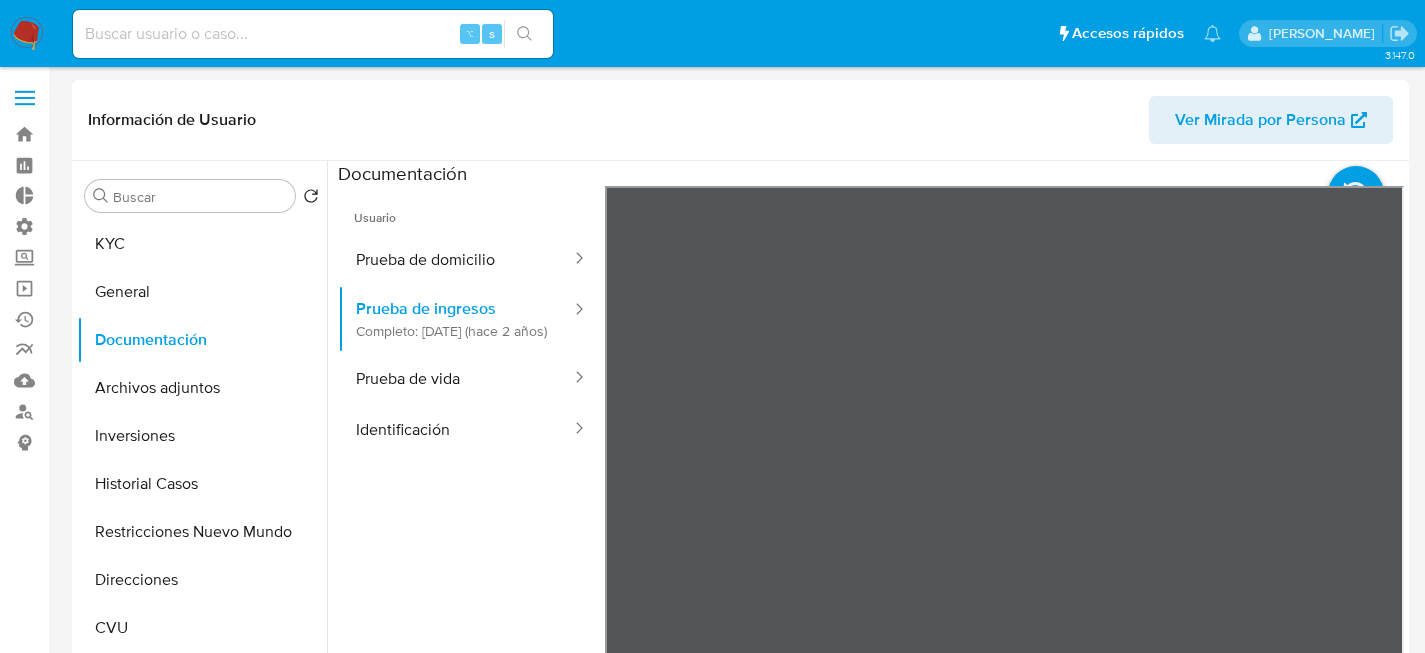 scroll, scrollTop: 70, scrollLeft: 0, axis: vertical 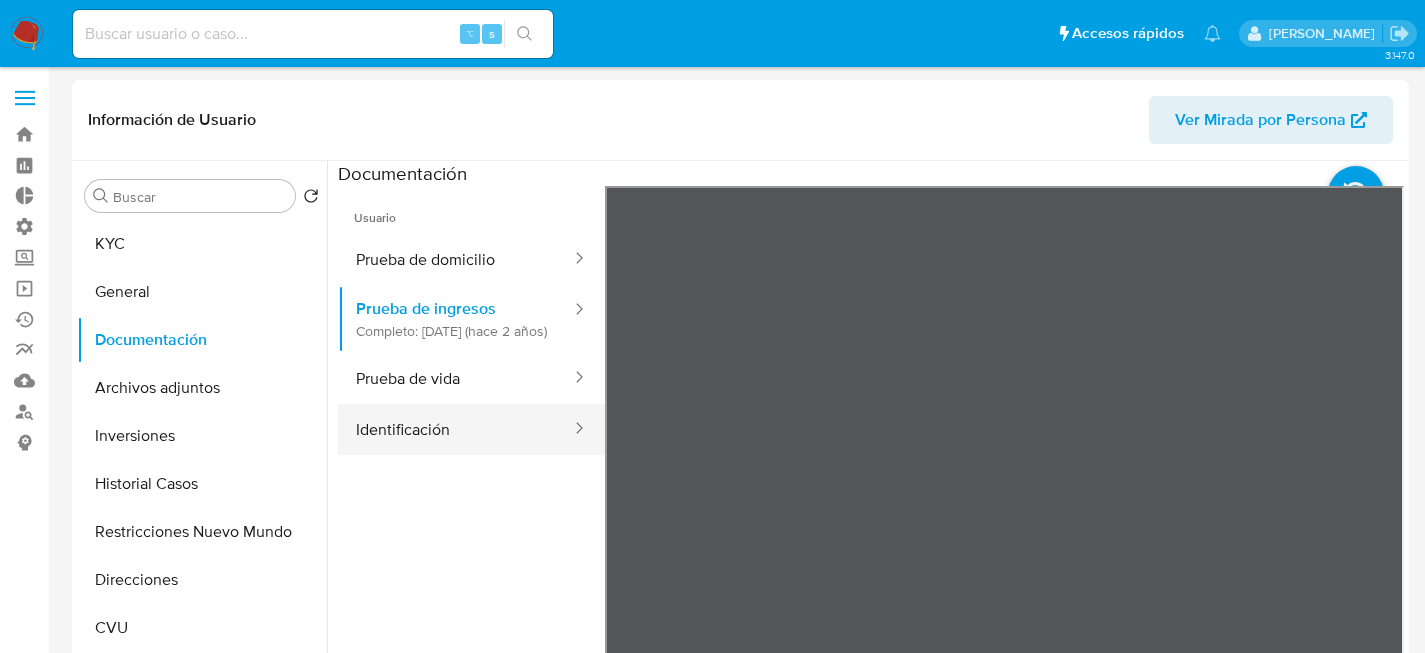click on "Identificación" at bounding box center [455, 429] 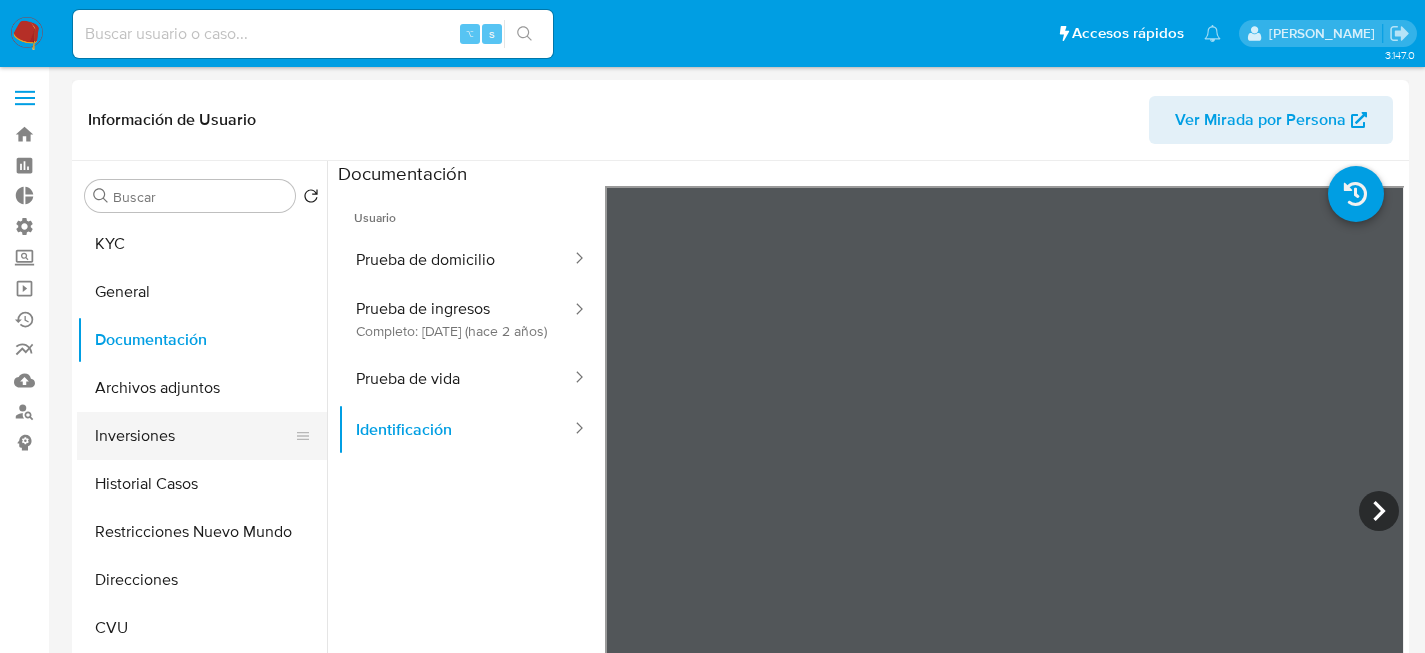 click on "Inversiones" at bounding box center (194, 436) 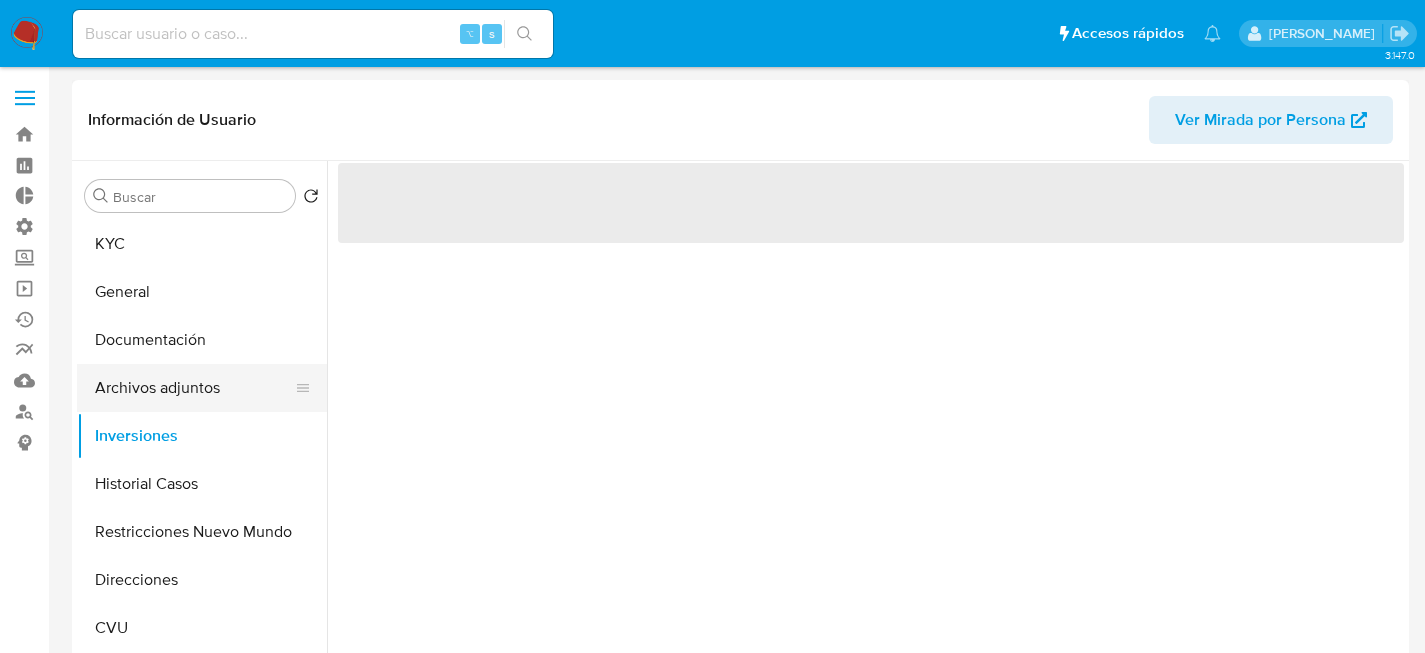click on "Archivos adjuntos" at bounding box center (194, 388) 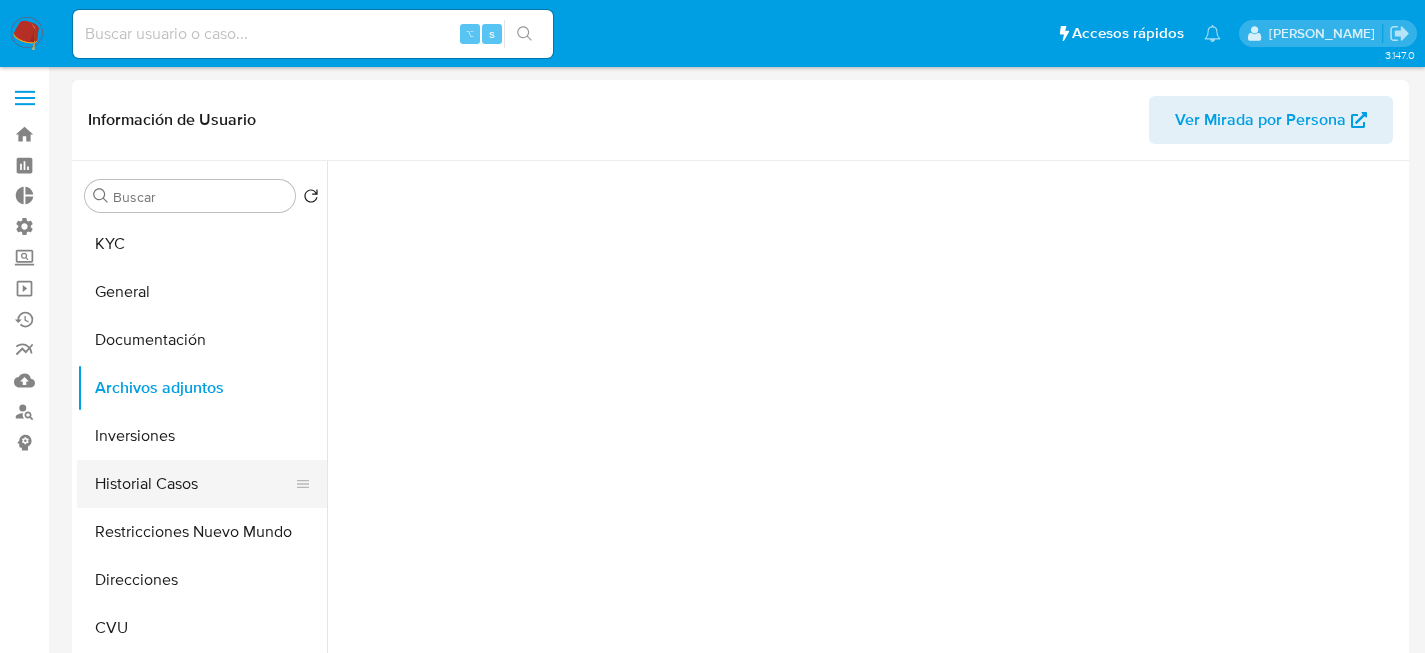 click on "Historial Casos" at bounding box center [194, 484] 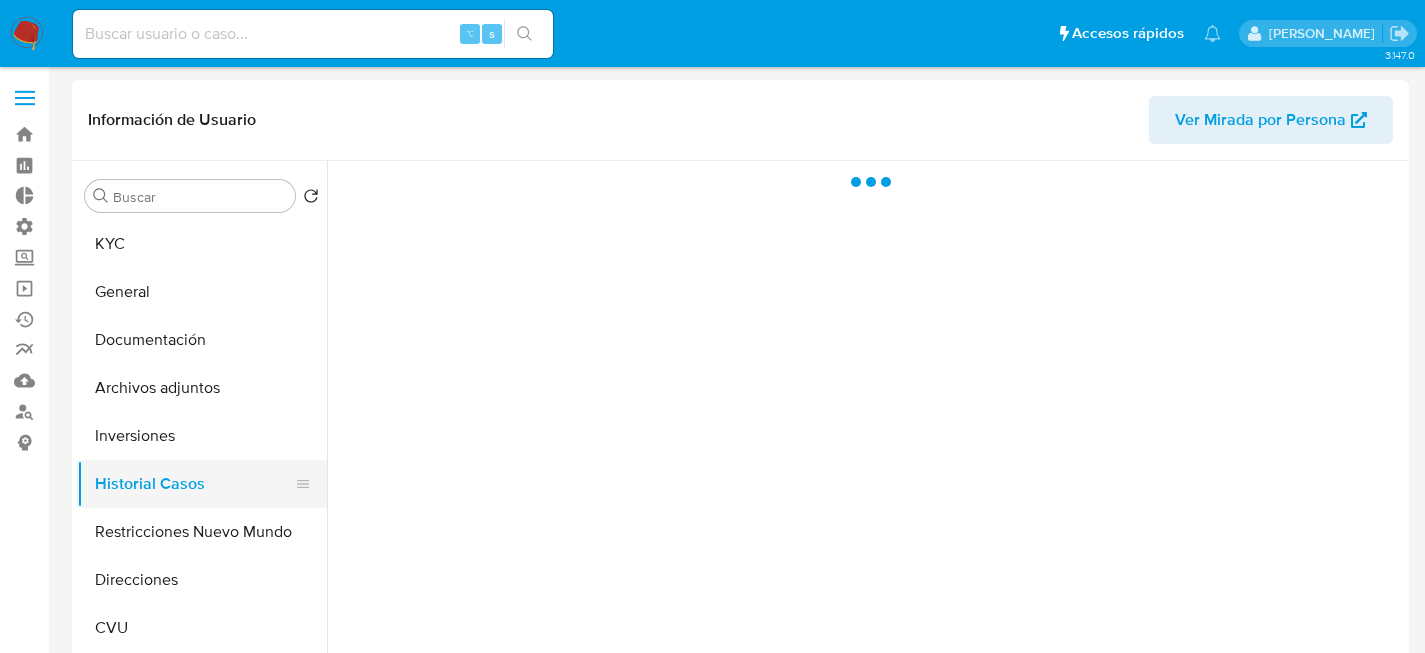 click on "Historial Casos" at bounding box center [194, 484] 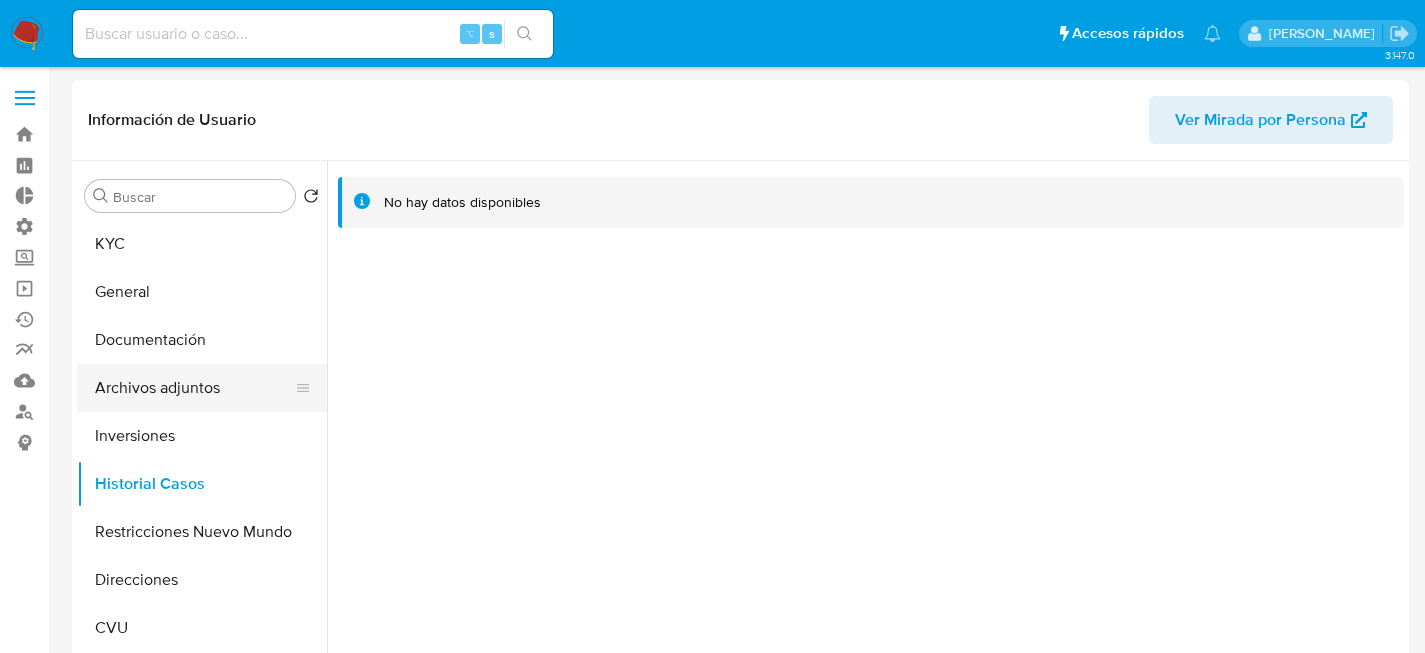 click on "Archivos adjuntos" at bounding box center (194, 388) 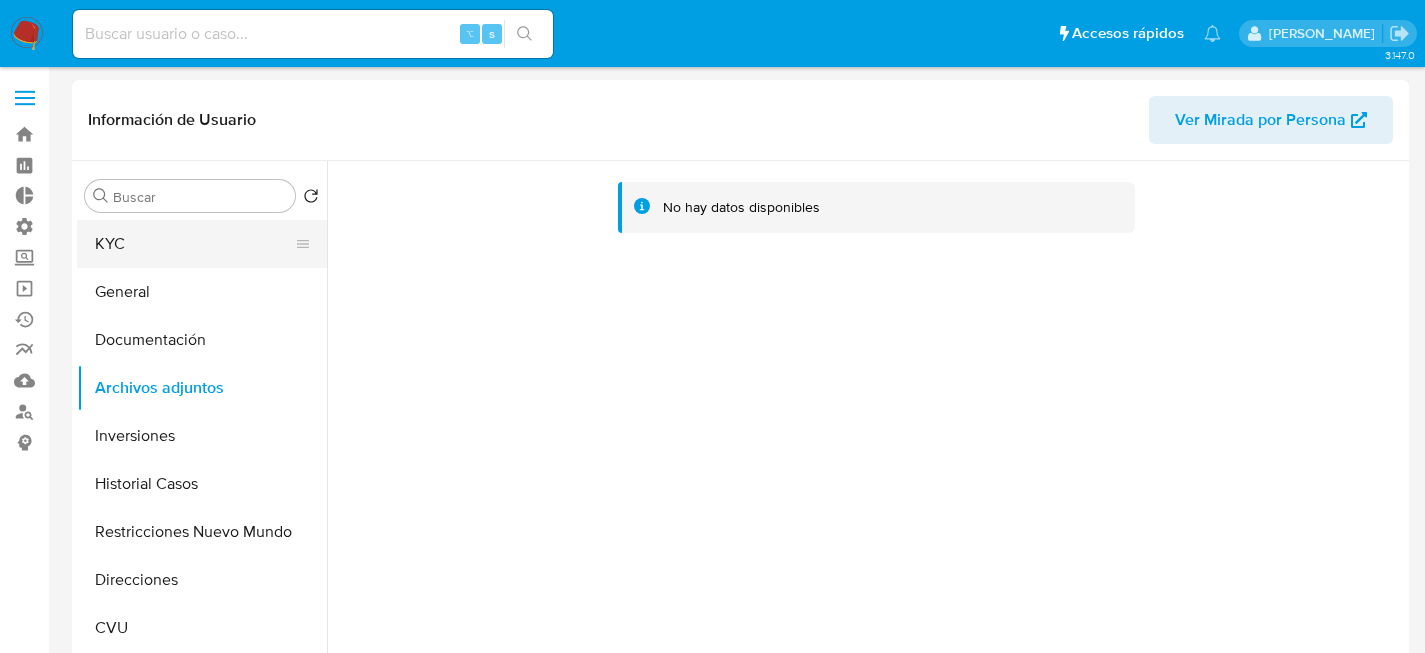 click on "KYC" at bounding box center (194, 244) 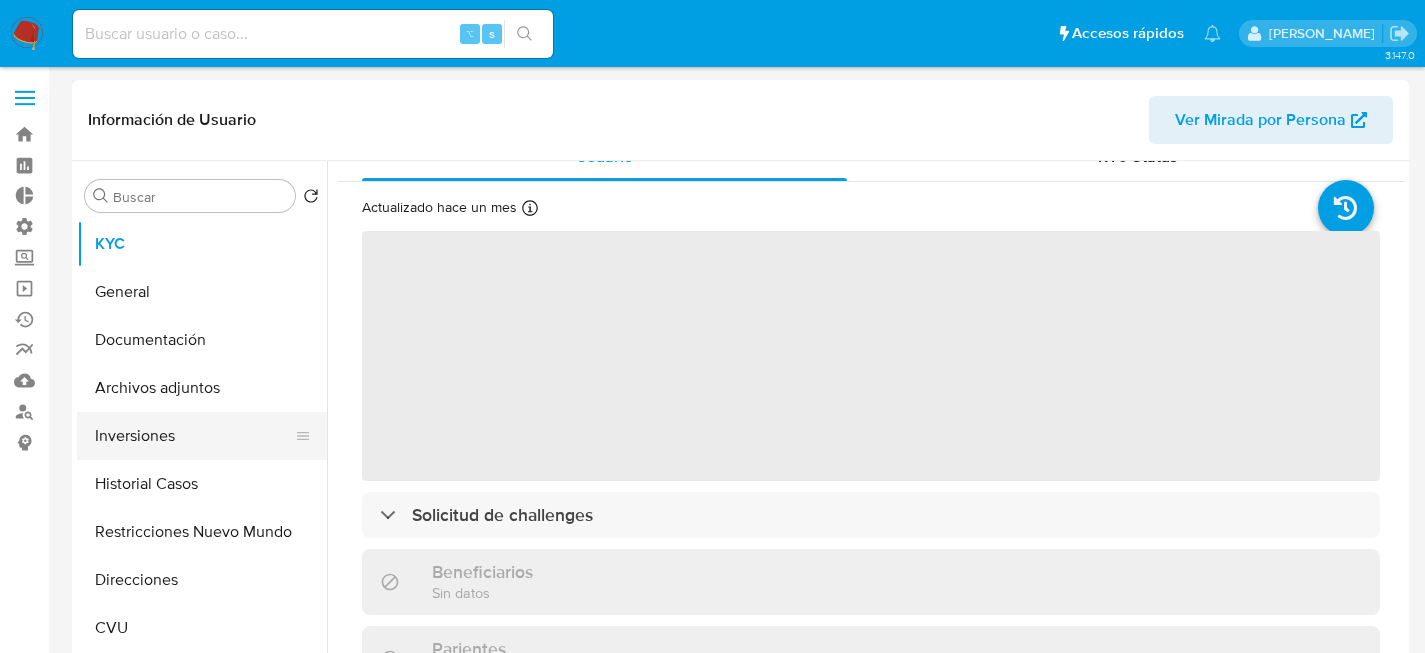 scroll, scrollTop: 29, scrollLeft: 0, axis: vertical 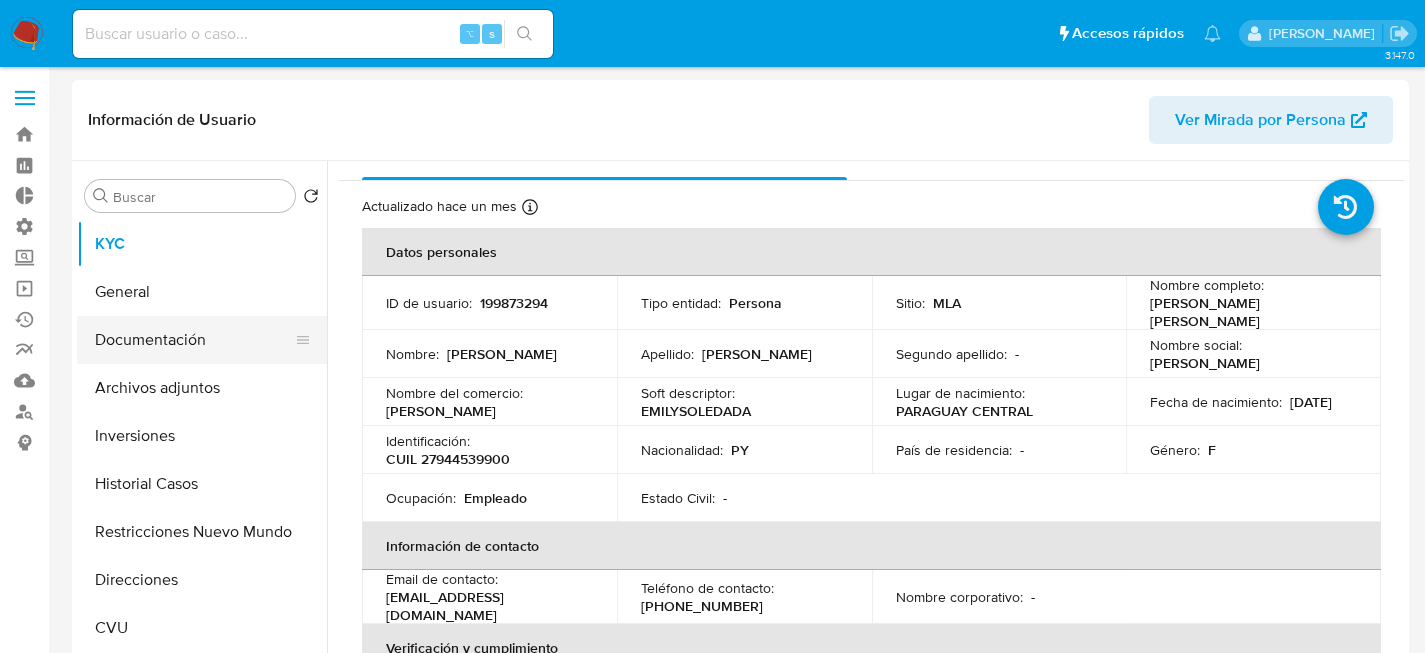 click on "Documentación" at bounding box center [194, 340] 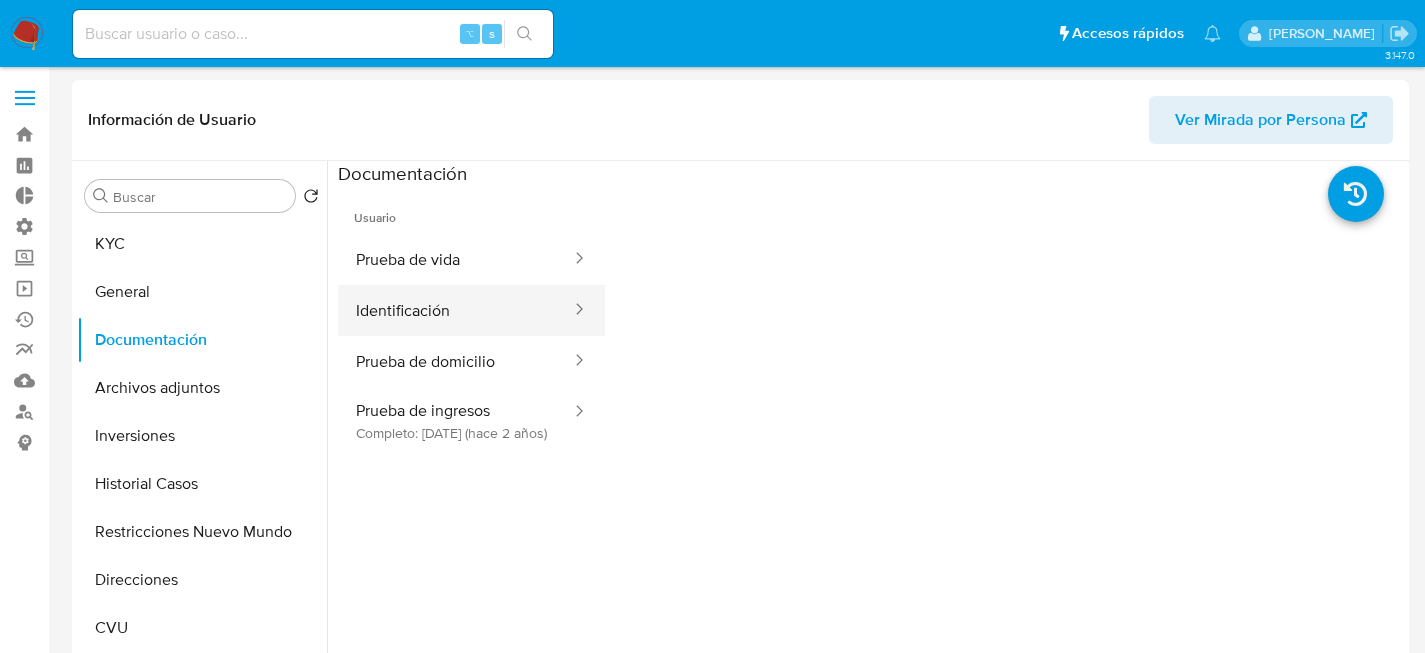 click at bounding box center (573, 310) 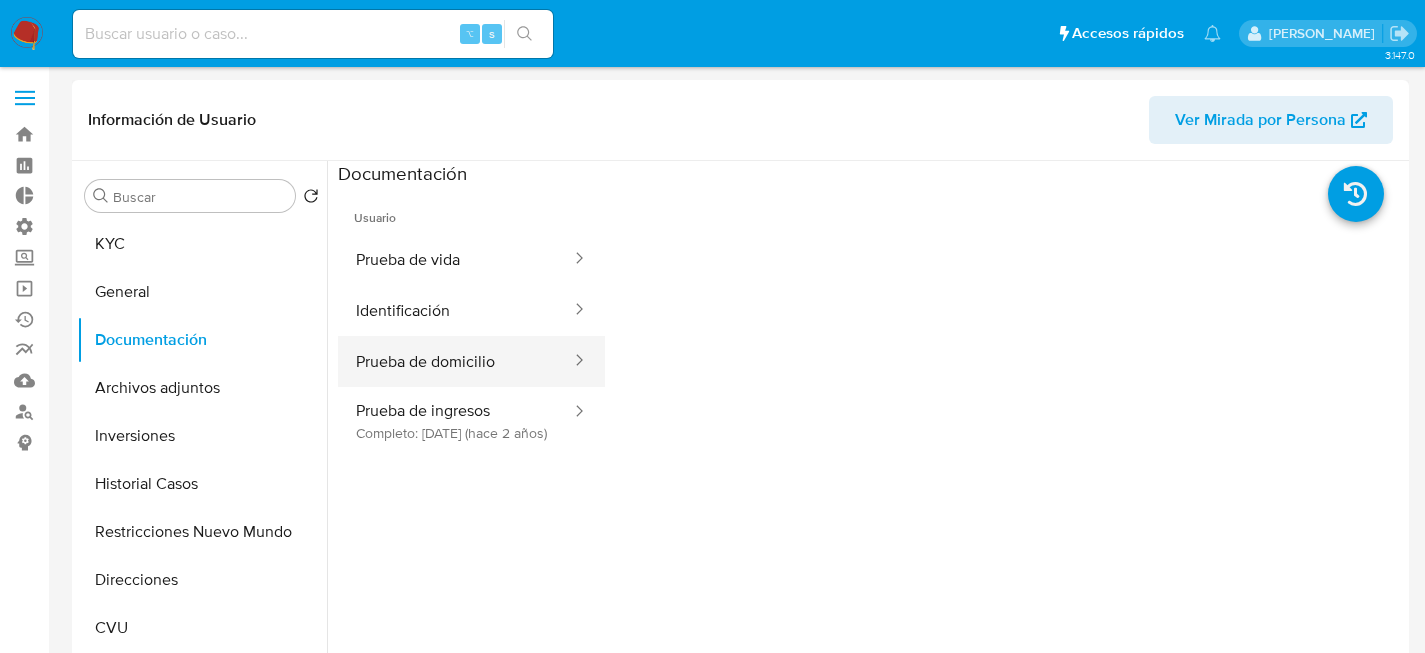 click on "Prueba de domicilio" at bounding box center (455, 361) 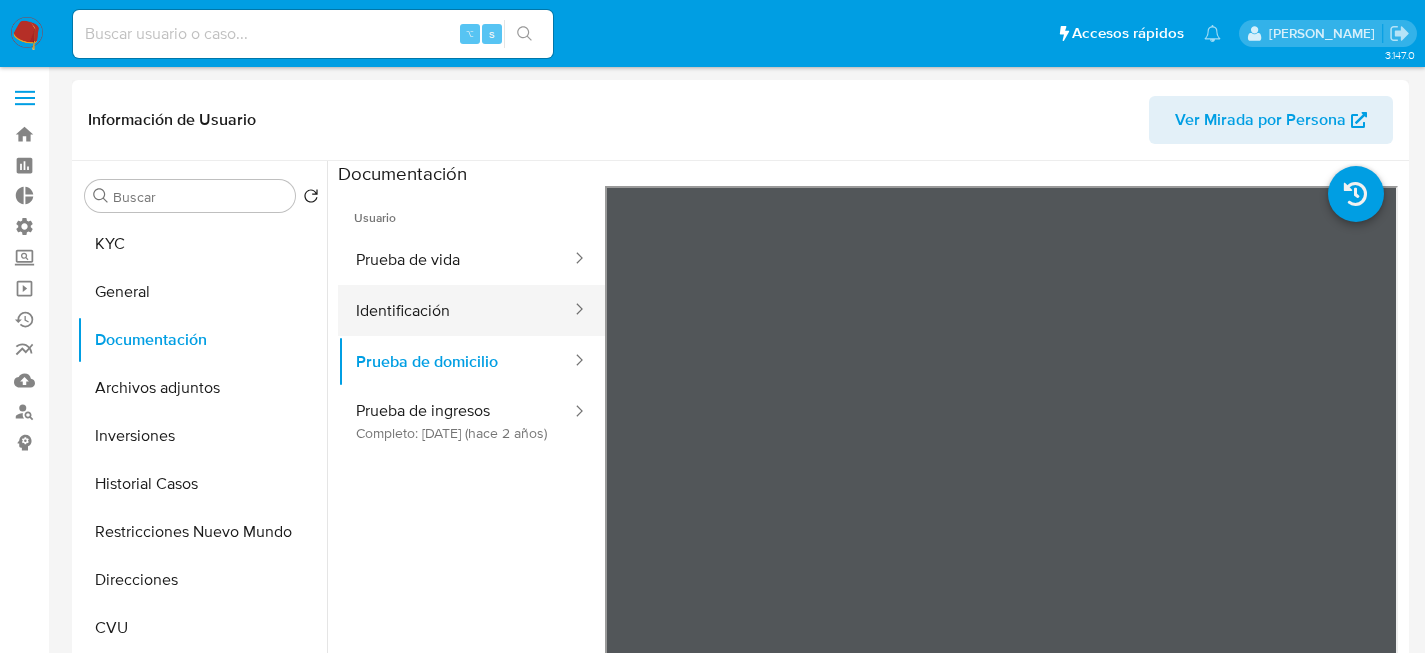 click on "Identificación" at bounding box center (455, 310) 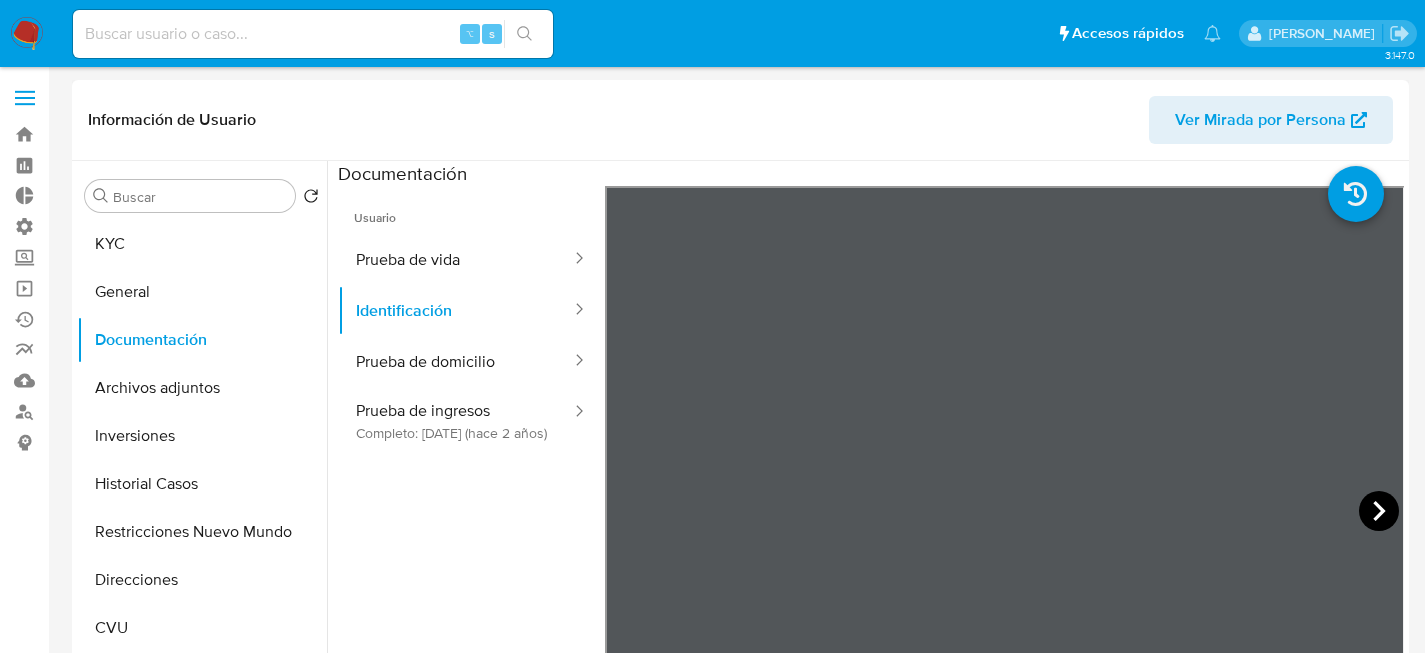 click 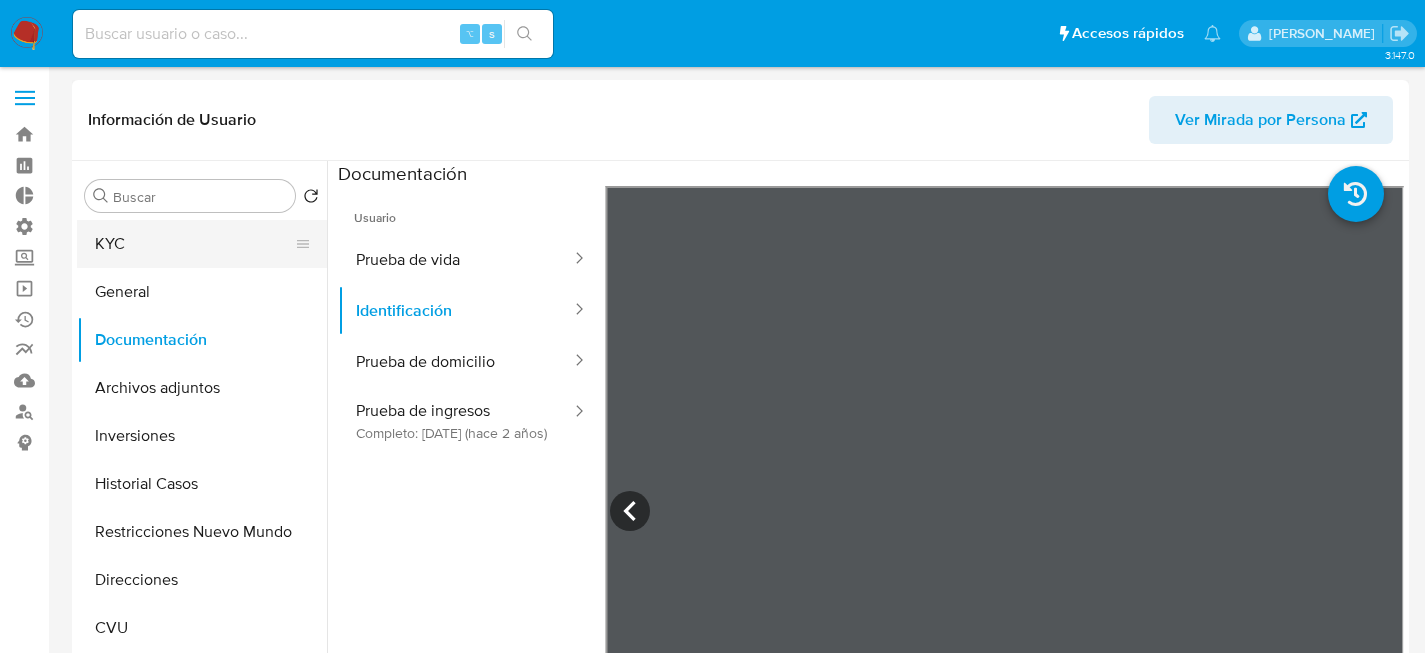 click on "KYC" at bounding box center (194, 244) 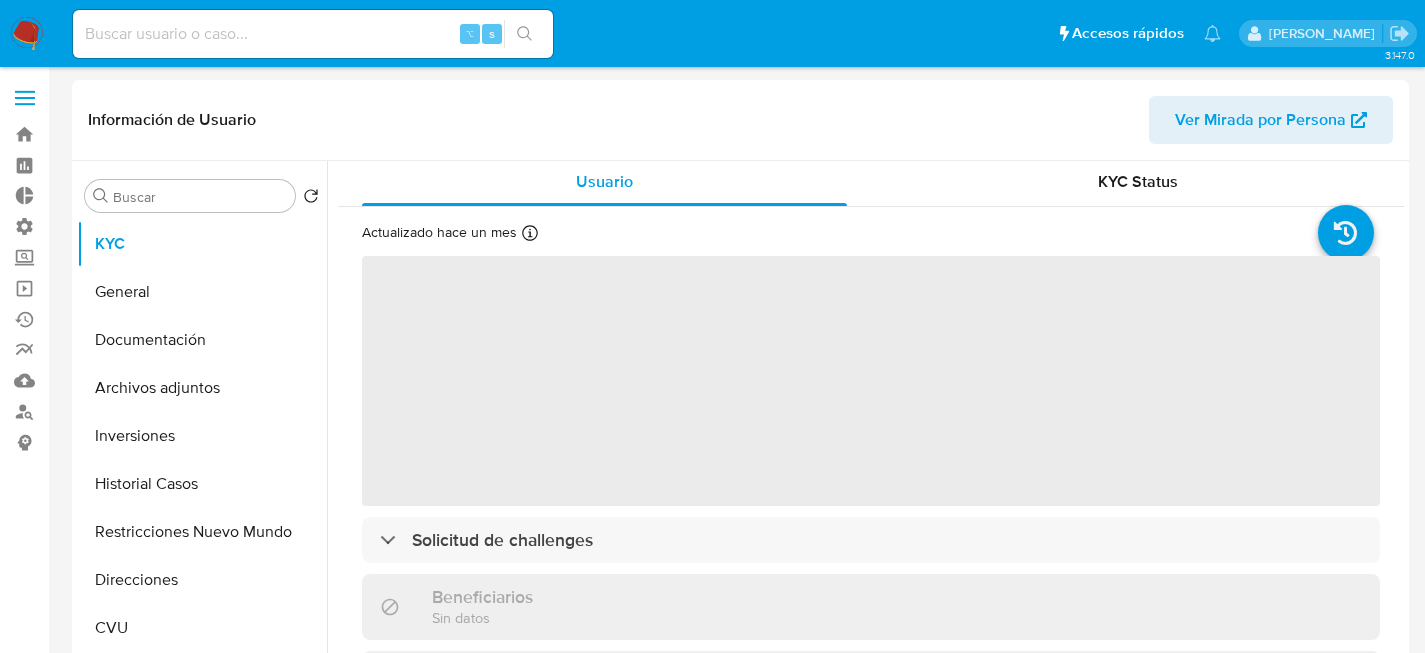 scroll, scrollTop: 4, scrollLeft: 0, axis: vertical 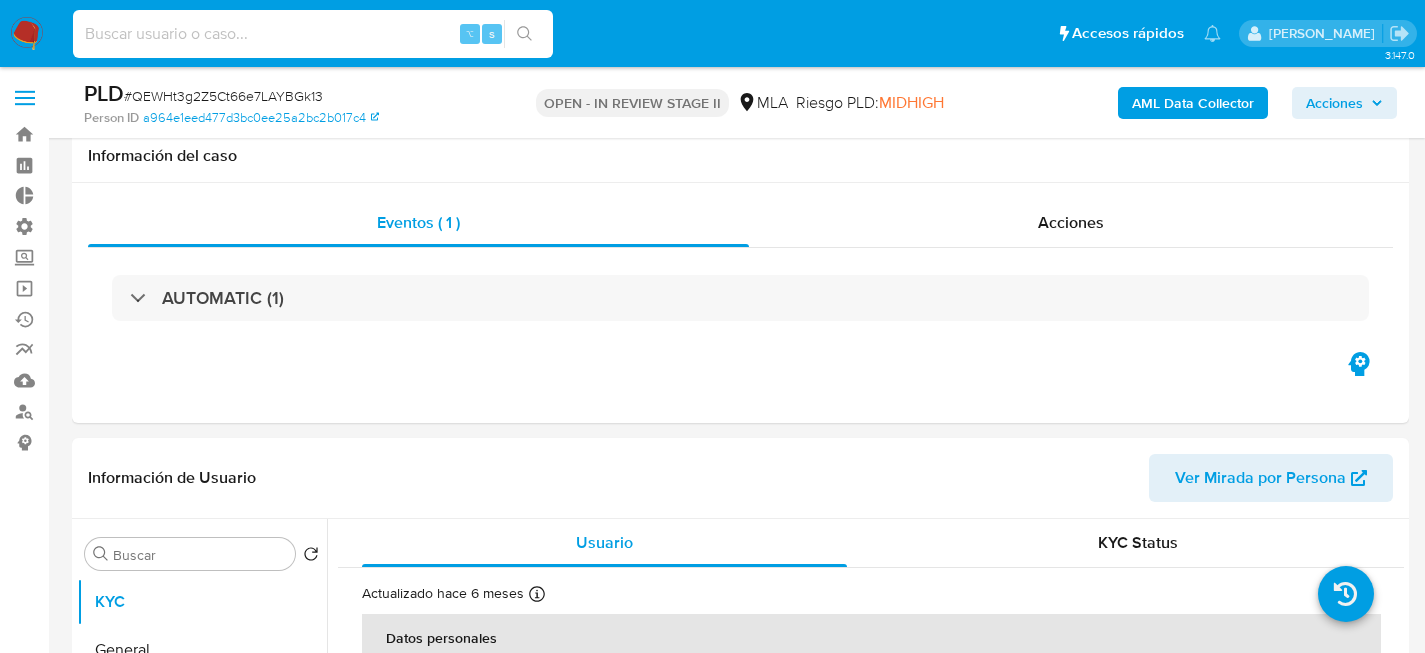 select on "10" 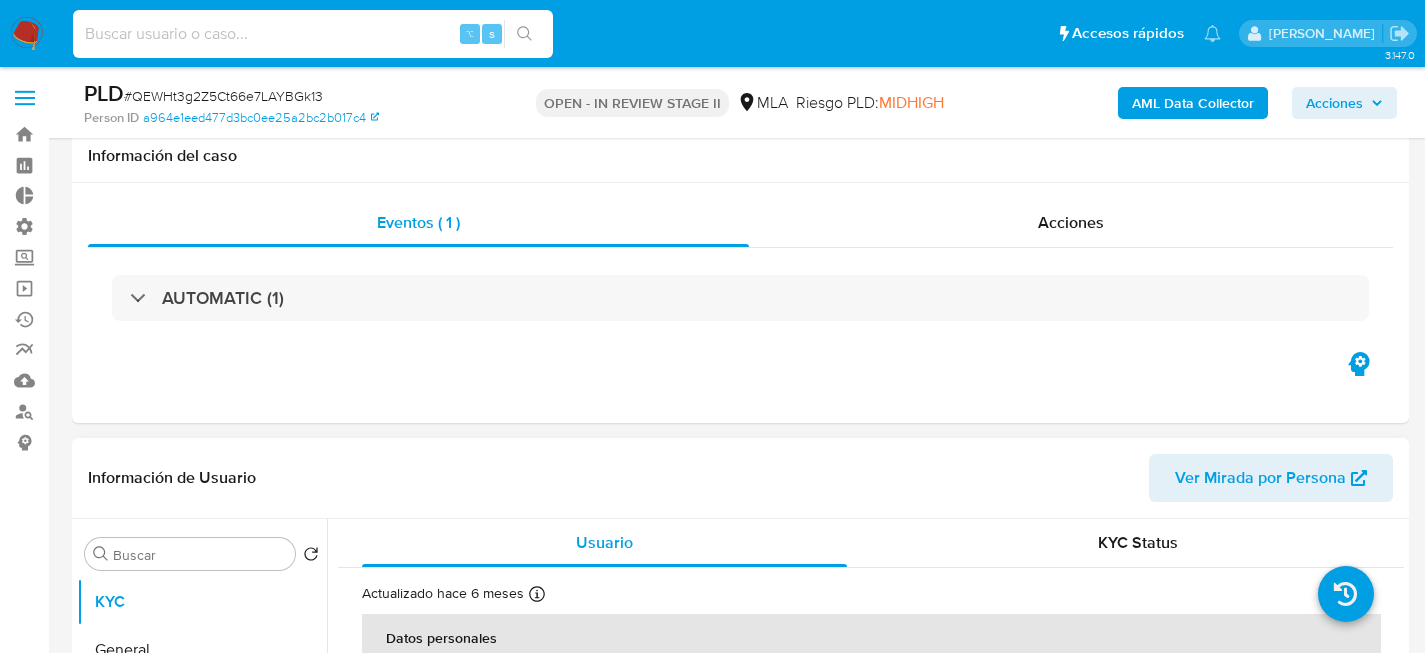 scroll, scrollTop: 372, scrollLeft: 0, axis: vertical 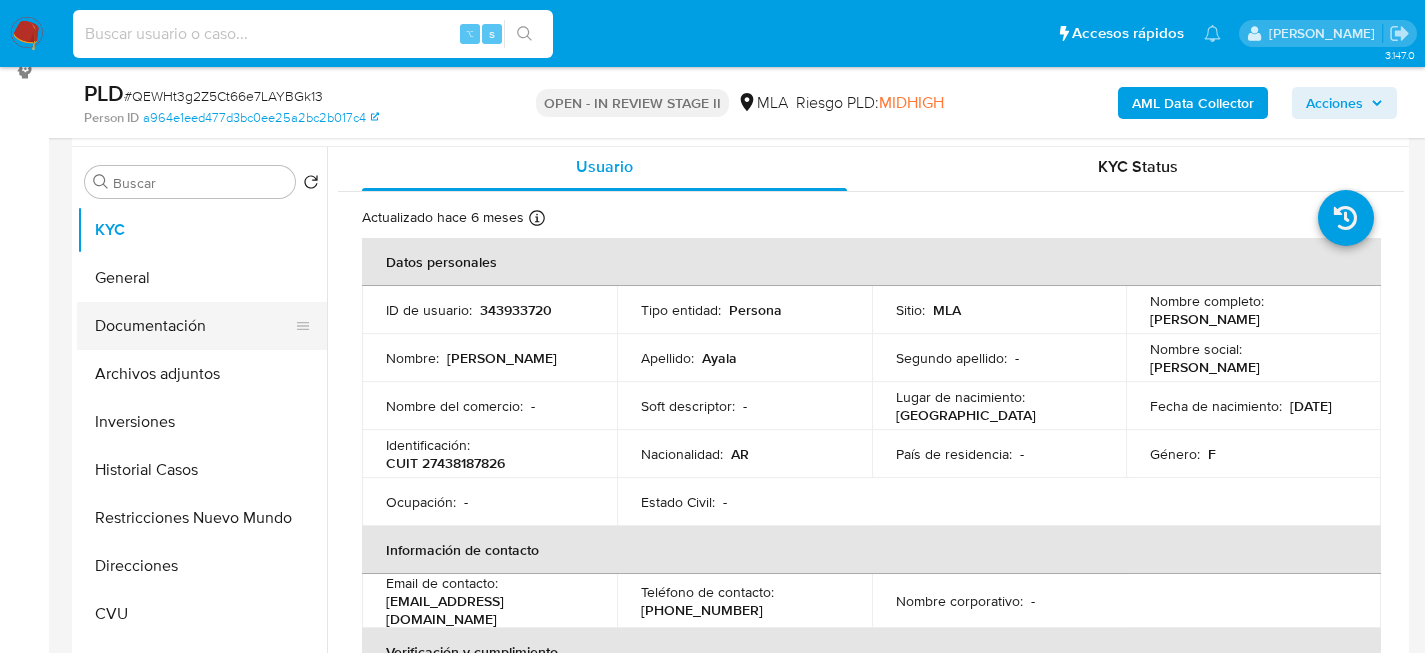 click on "Documentación" at bounding box center [194, 326] 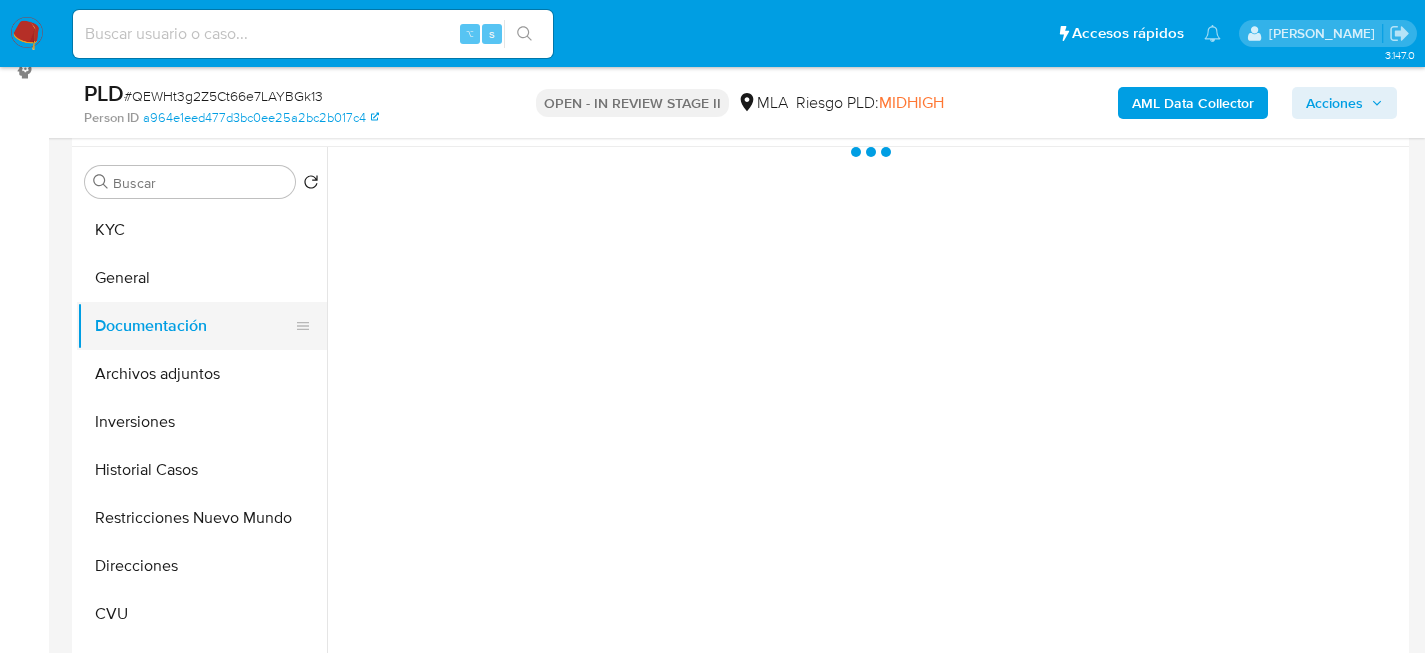 scroll, scrollTop: 0, scrollLeft: 0, axis: both 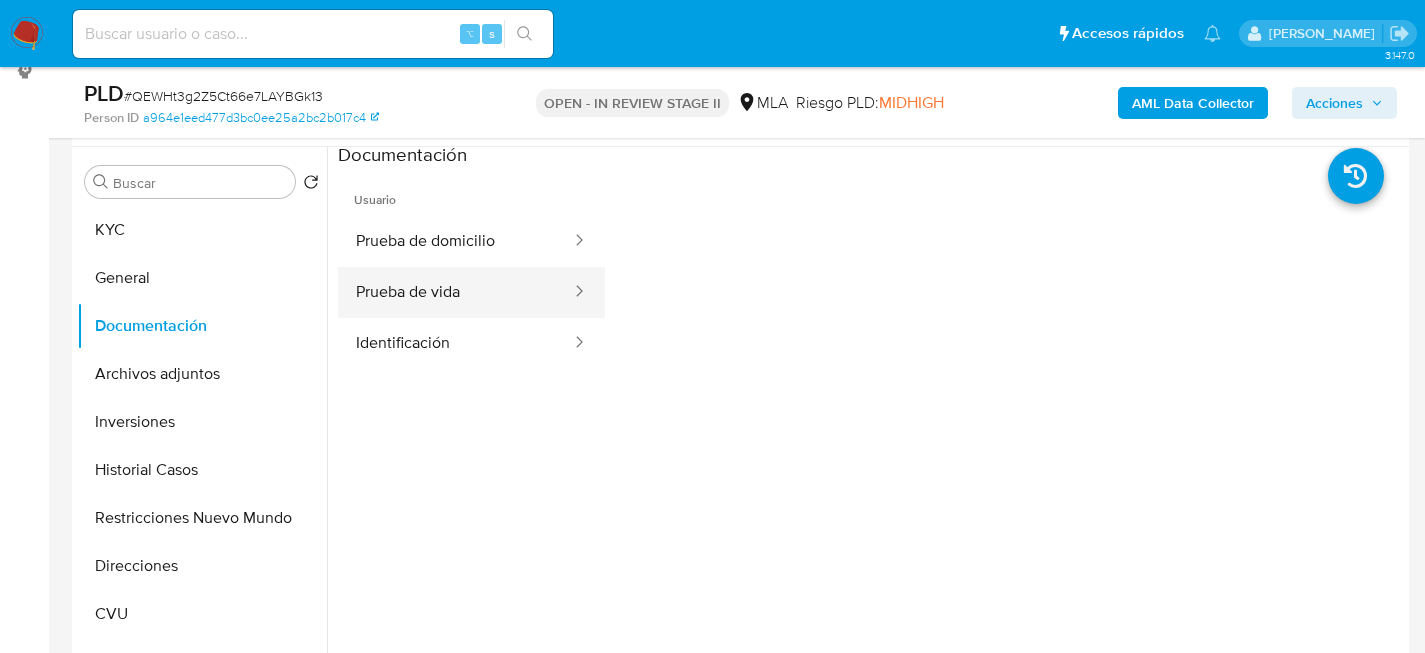 click on "Prueba de vida" at bounding box center (455, 292) 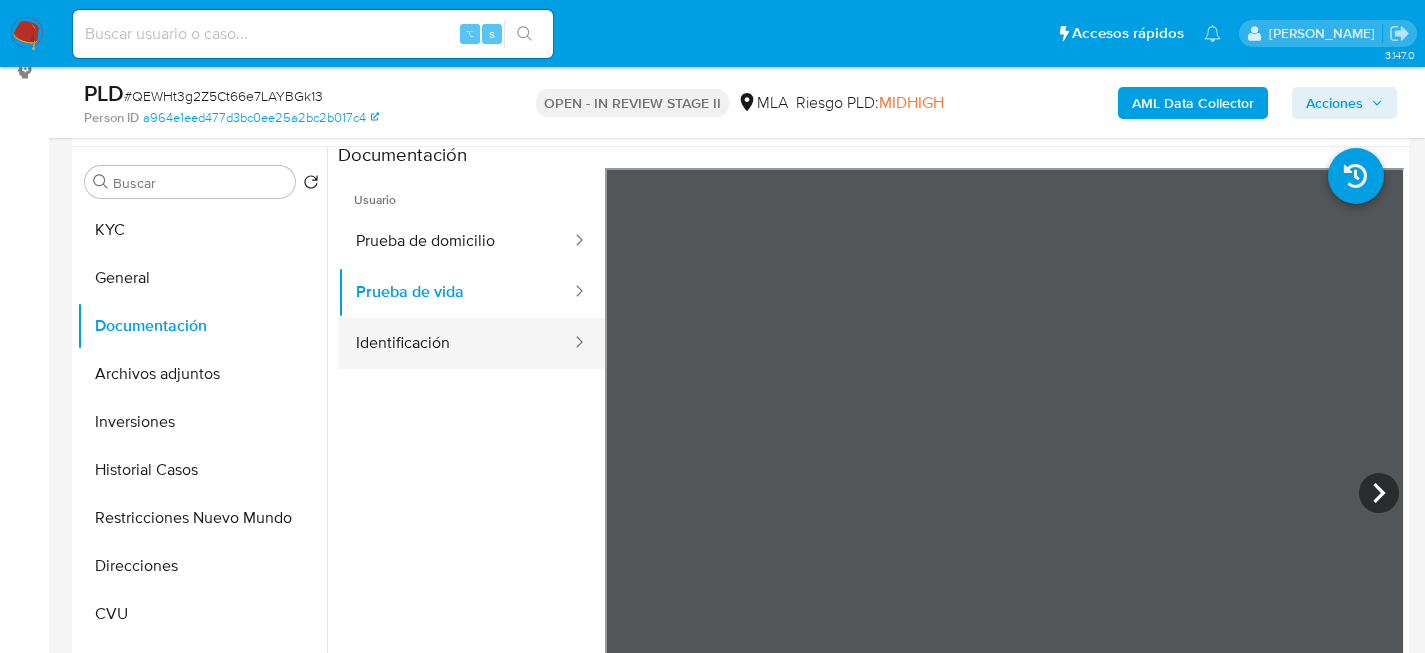 click on "Identificación" at bounding box center [455, 343] 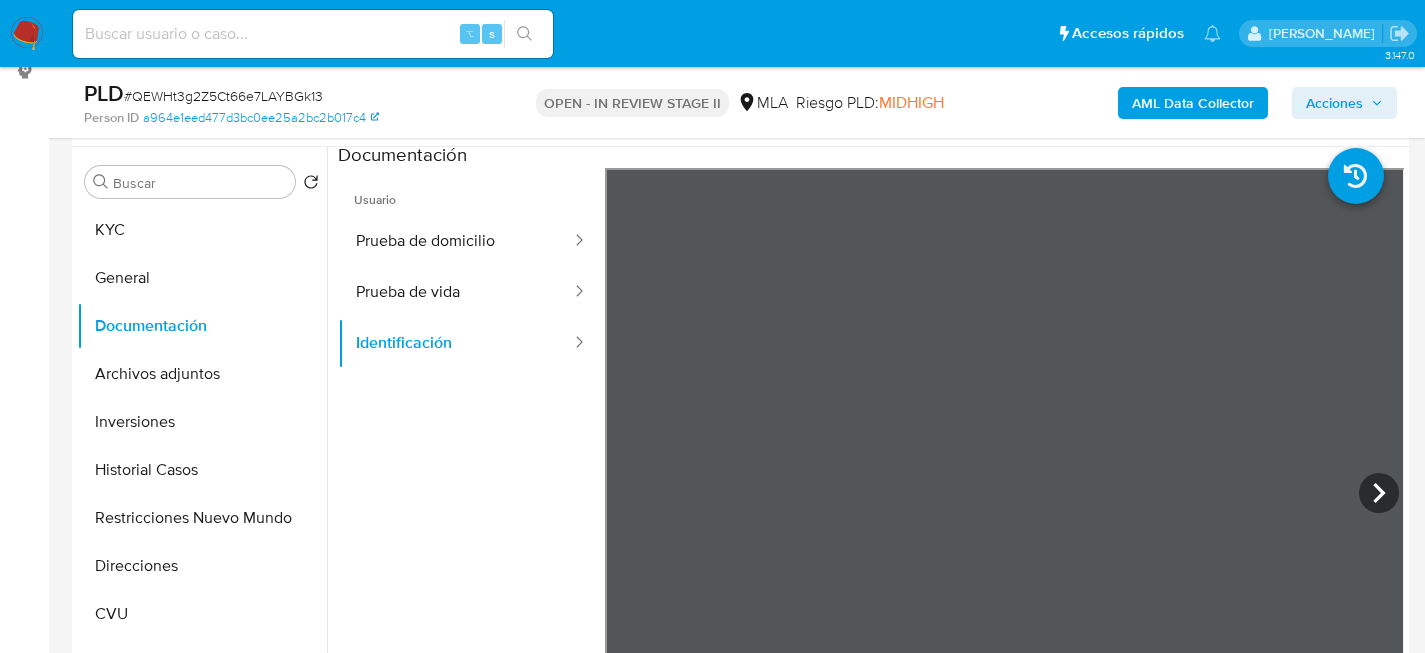 click on "Usuario" at bounding box center [471, 192] 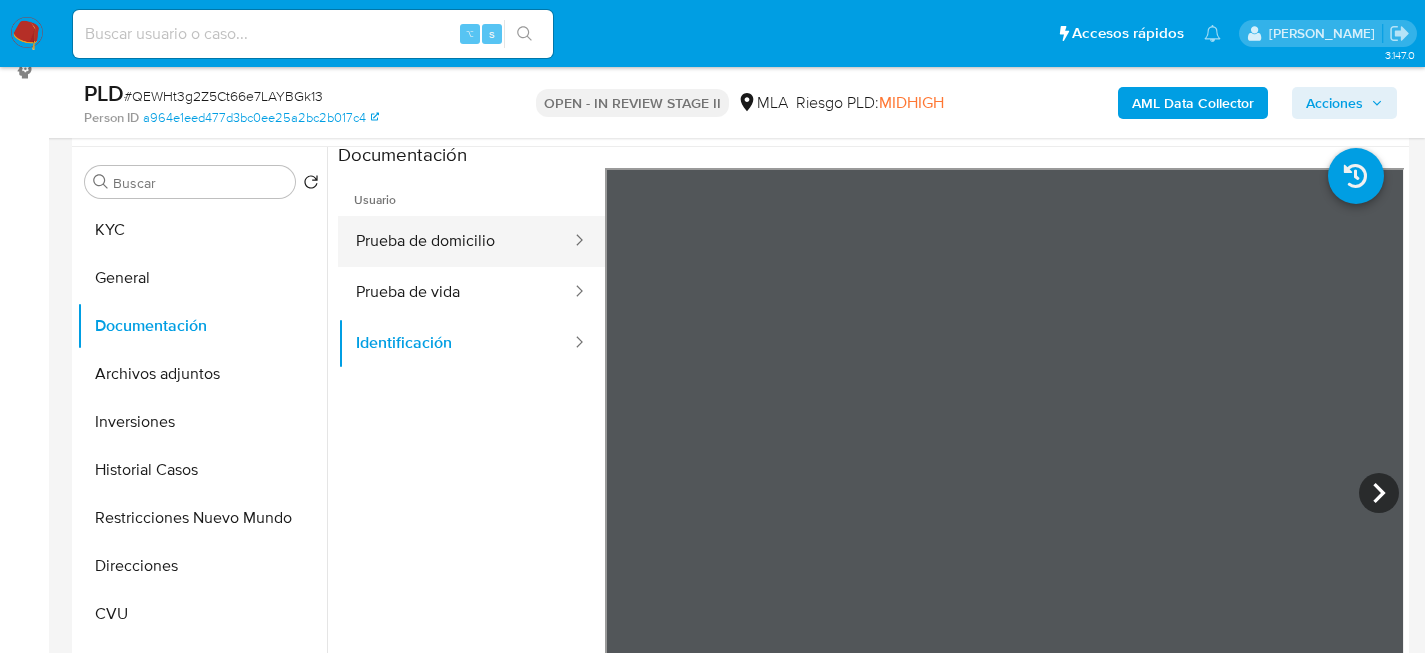 click on "Prueba de domicilio" at bounding box center [455, 241] 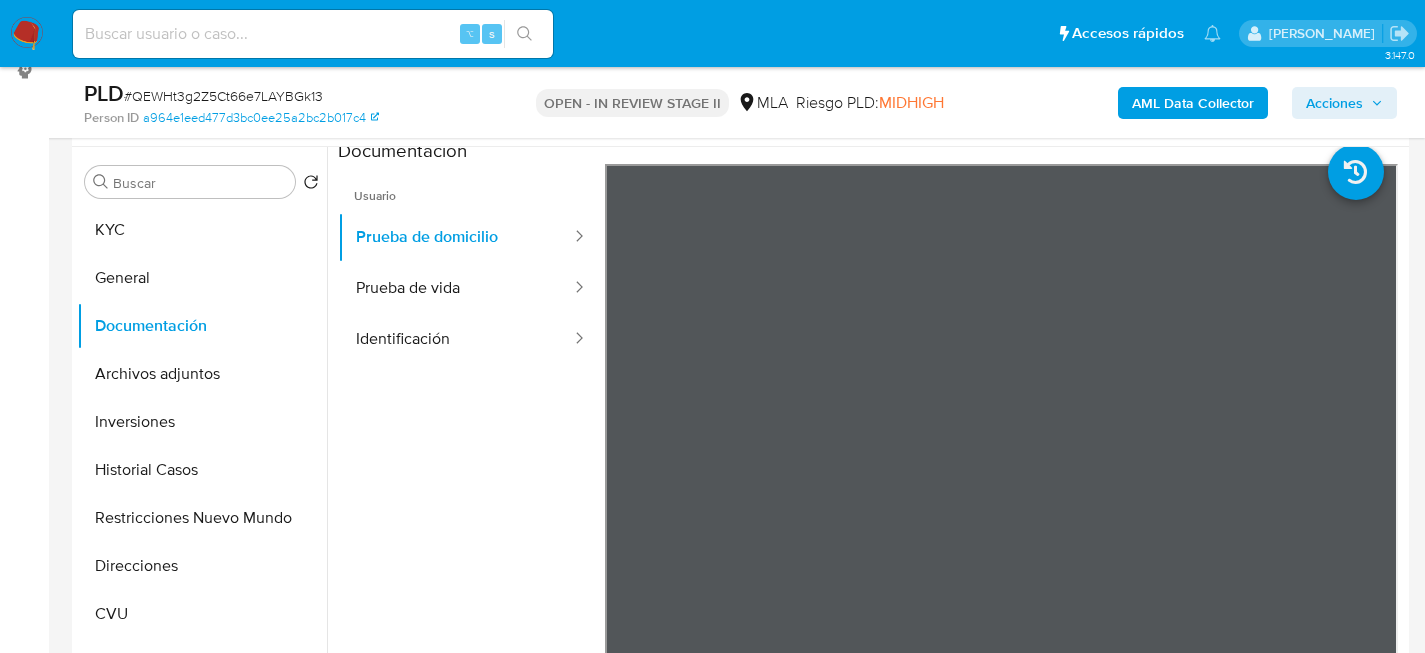 scroll, scrollTop: 12, scrollLeft: 0, axis: vertical 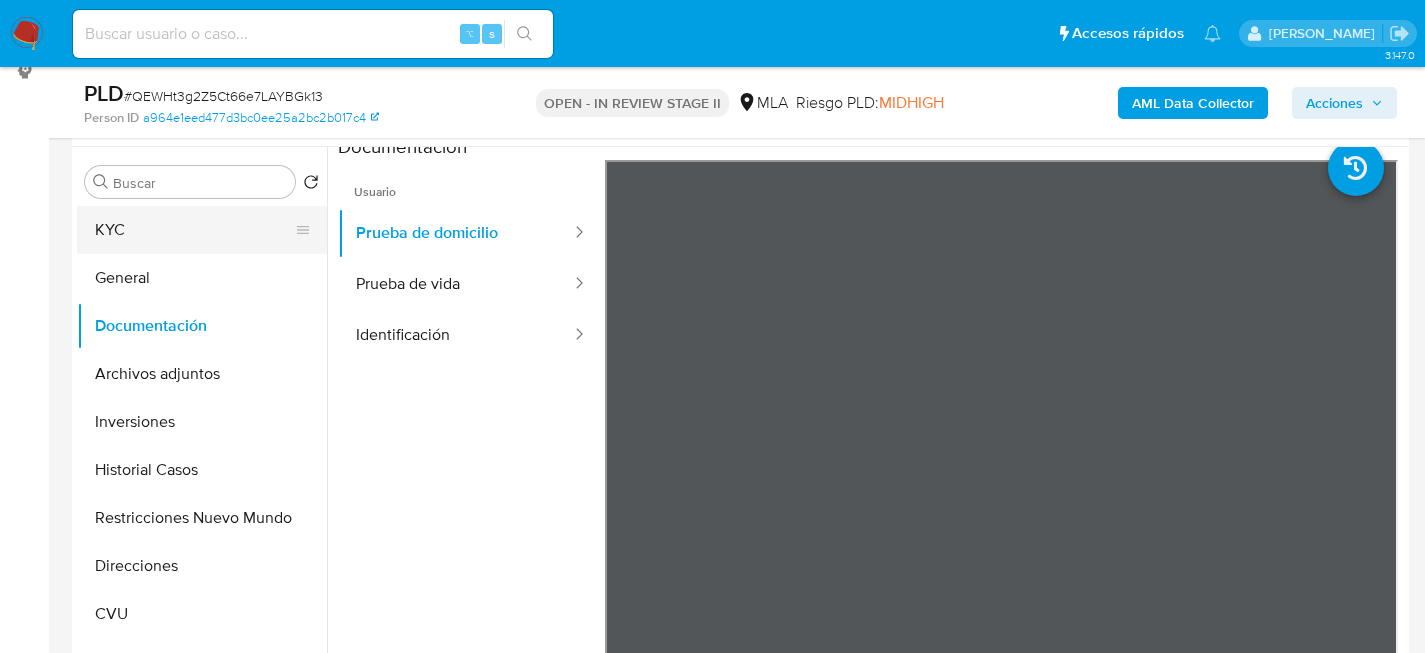 click on "KYC" at bounding box center (194, 230) 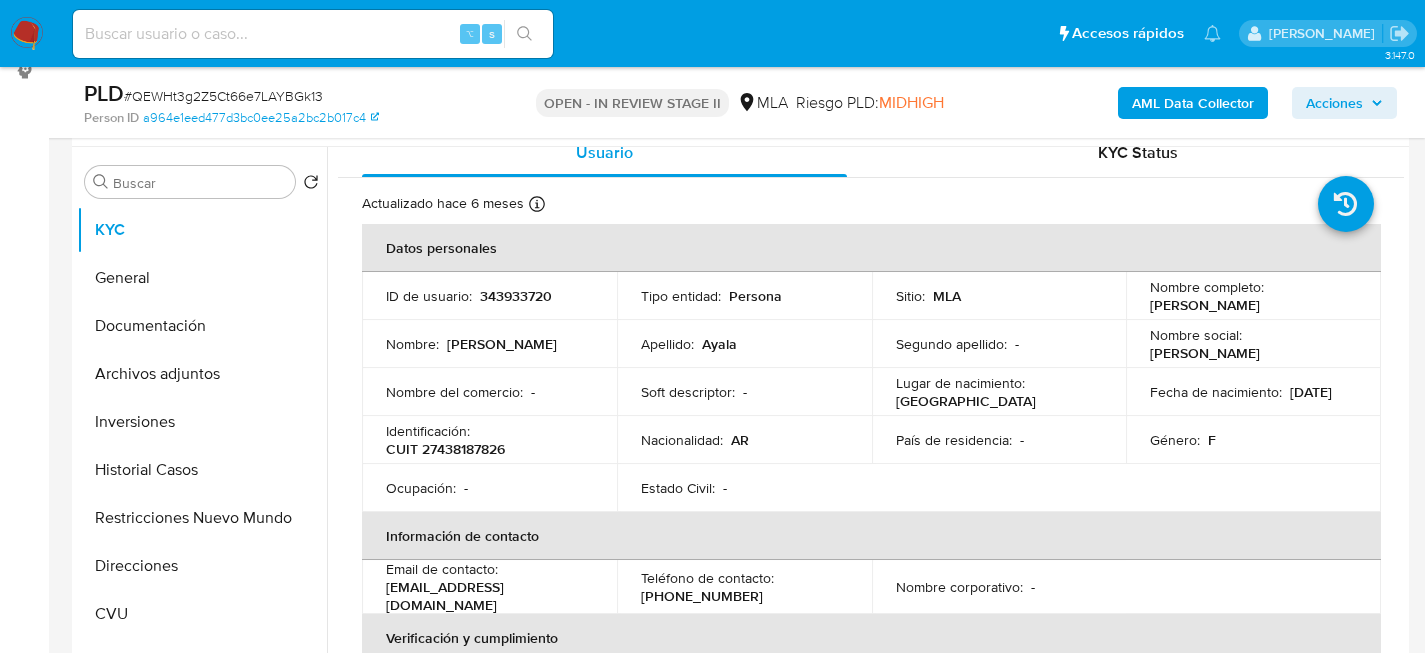 scroll, scrollTop: 11, scrollLeft: 0, axis: vertical 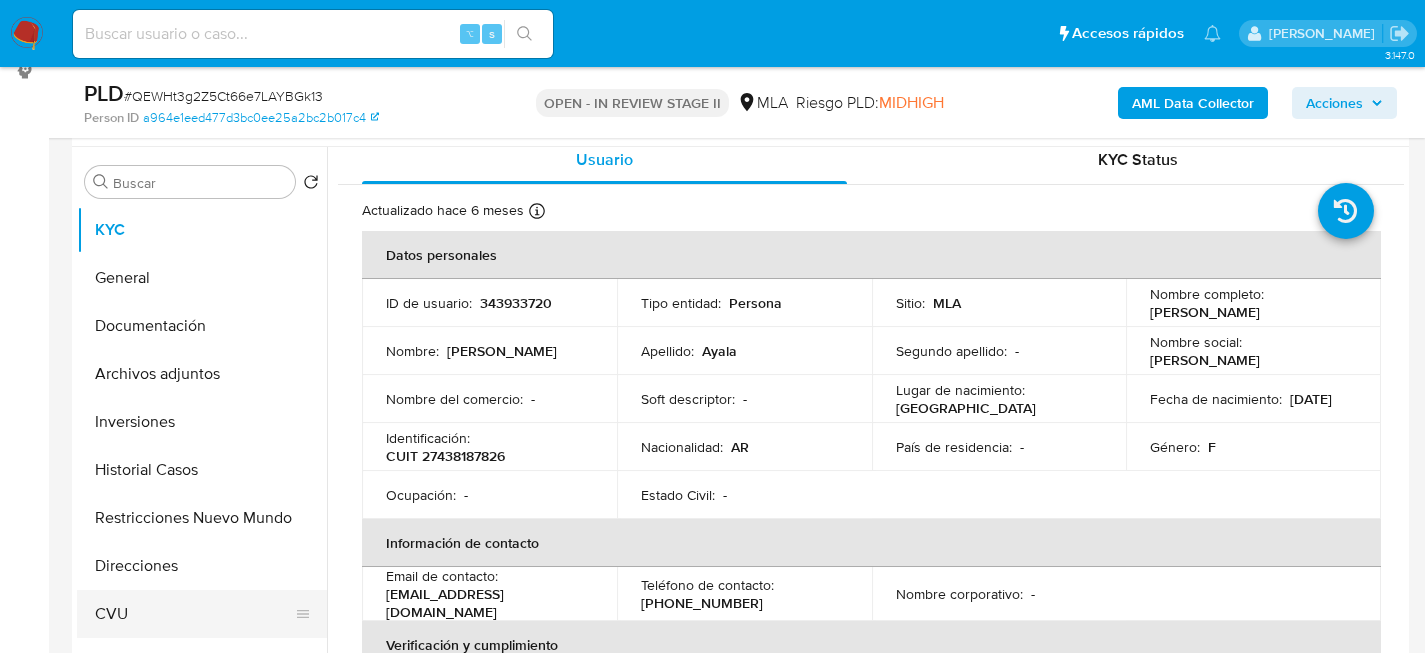 click on "CVU" at bounding box center (194, 614) 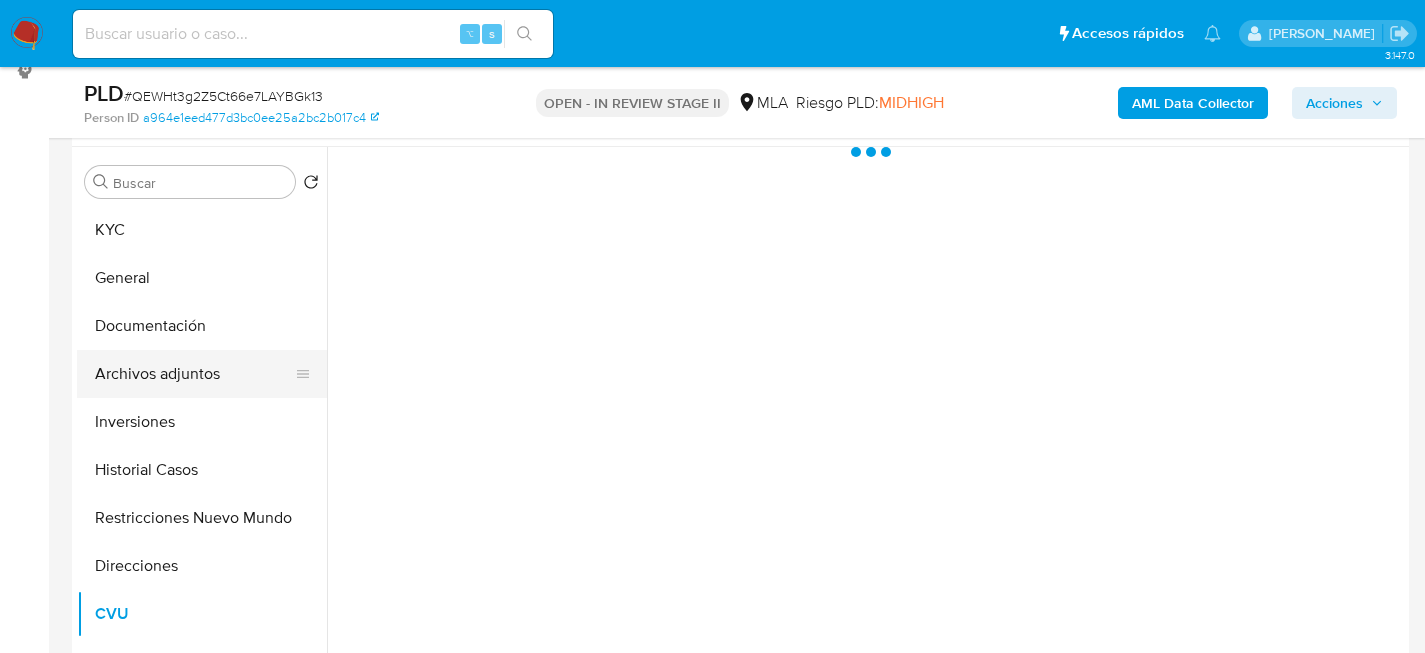 scroll, scrollTop: 0, scrollLeft: 0, axis: both 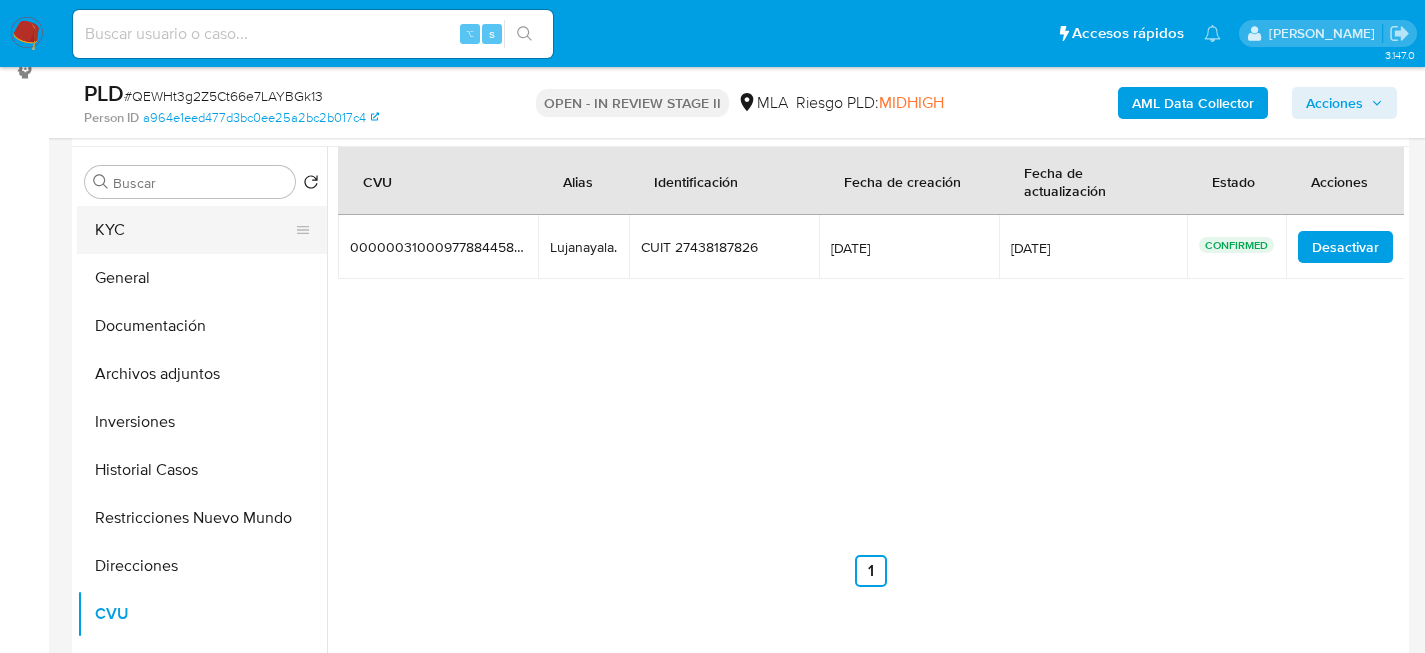 click on "KYC" at bounding box center (194, 230) 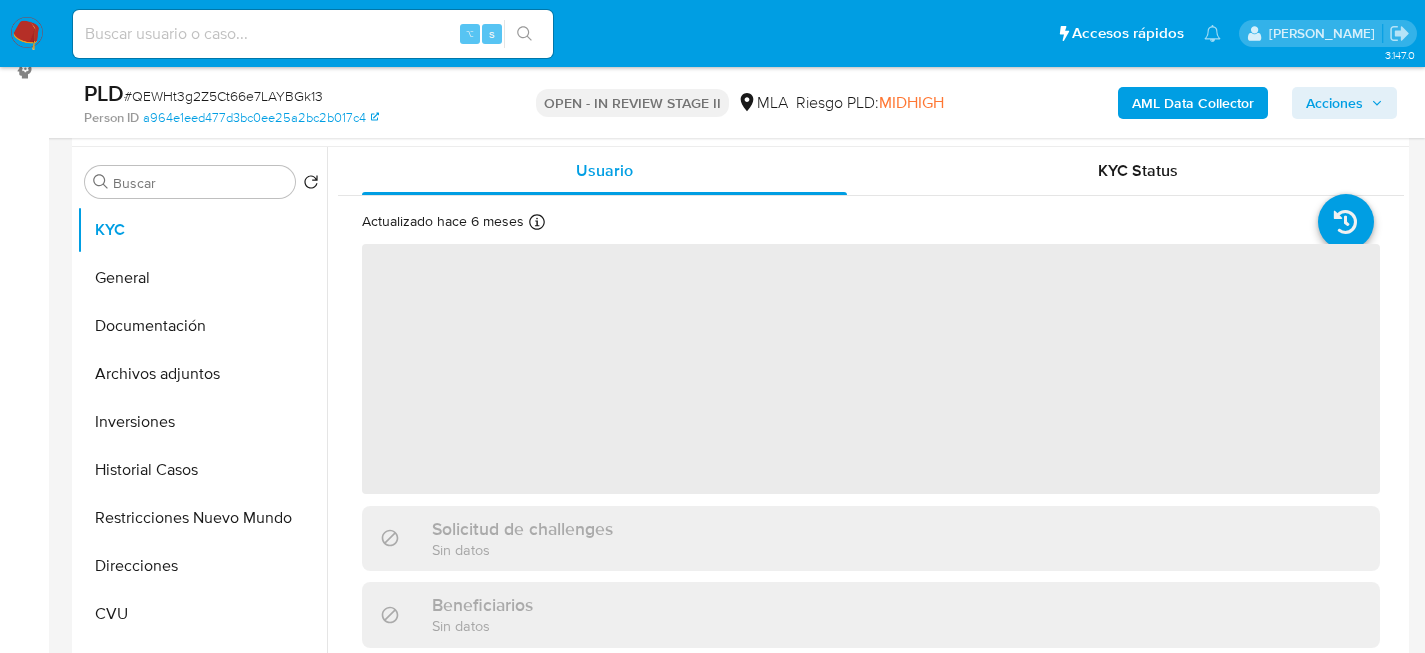 click on "3.147.0 Asignado a   famarin   Asignado el: [DATE] 09:45:21 Creado el: [DATE]   Creado el: [DATE] 03:07:09 - Vence en un mes   Vence el [DATE] 03:07:09 PLD # QEWHt3g2Z5Ct66e7LAYBGk13 Person ID a964e1eed477d3bc0ee25a2bc2b017c4 OPEN - IN REVIEW STAGE II  MLA Riesgo PLD:  MIDHIGH AML Data Collector Acciones Información del caso Eventos ( 1 ) Acciones AUTOMATIC (1) Información de Usuario Ver Mirada por Persona Buscar   Volver al orden por defecto KYC General Documentación Archivos adjuntos Inversiones Historial Casos Restricciones Nuevo Mundo Direcciones CVU Historial de conversaciones Anticipos de dinero Cruces y Relaciones Créditos Cuentas Bancarias Datos Modificados Devices Geolocation Dispositivos Point Fecha Compliant Historial Riesgo PLD IV Challenges Información de accesos Insurtech Items Lista Interna Listas Externas Marcas AML Perfiles Tarjetas Usuario KYC Status Actualizado hace 6 meses   Creado: [DATE] 17:54:16 Actualizado: [DATE] 06:26:54 ‌ Solicitud de challenges Chat" at bounding box center [712, 1638] 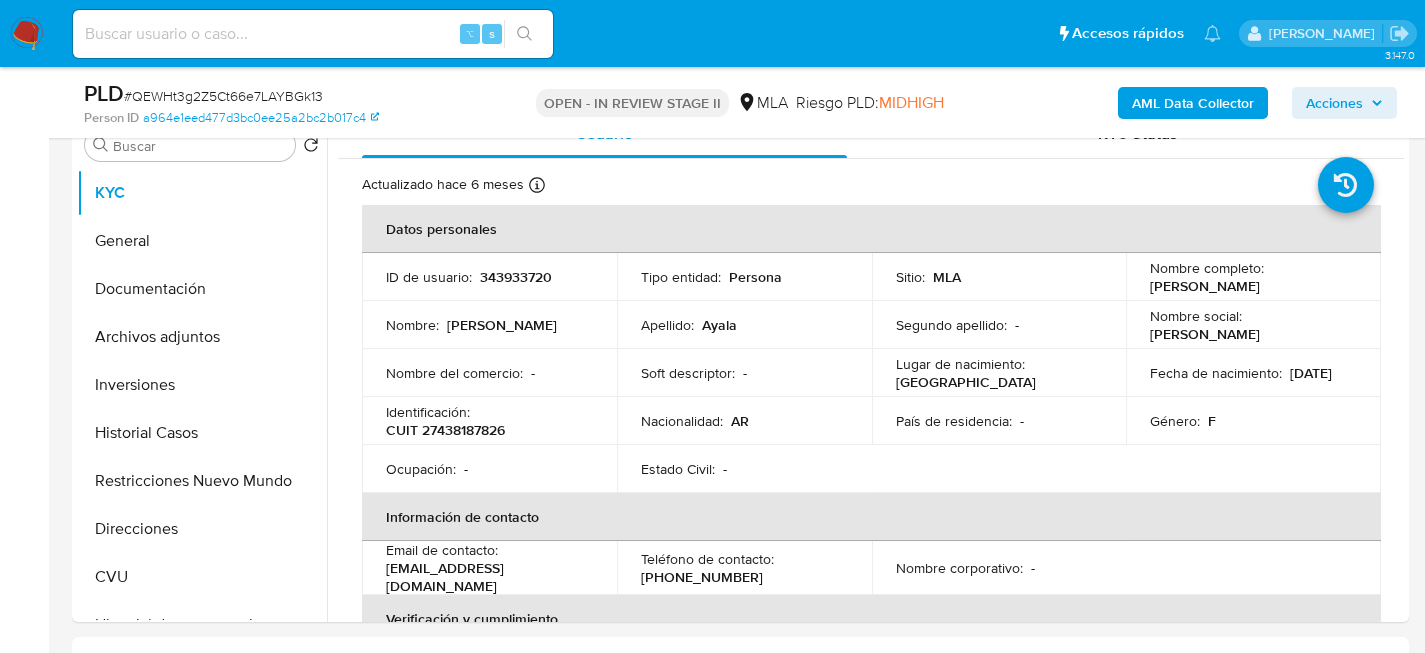 scroll, scrollTop: 410, scrollLeft: 0, axis: vertical 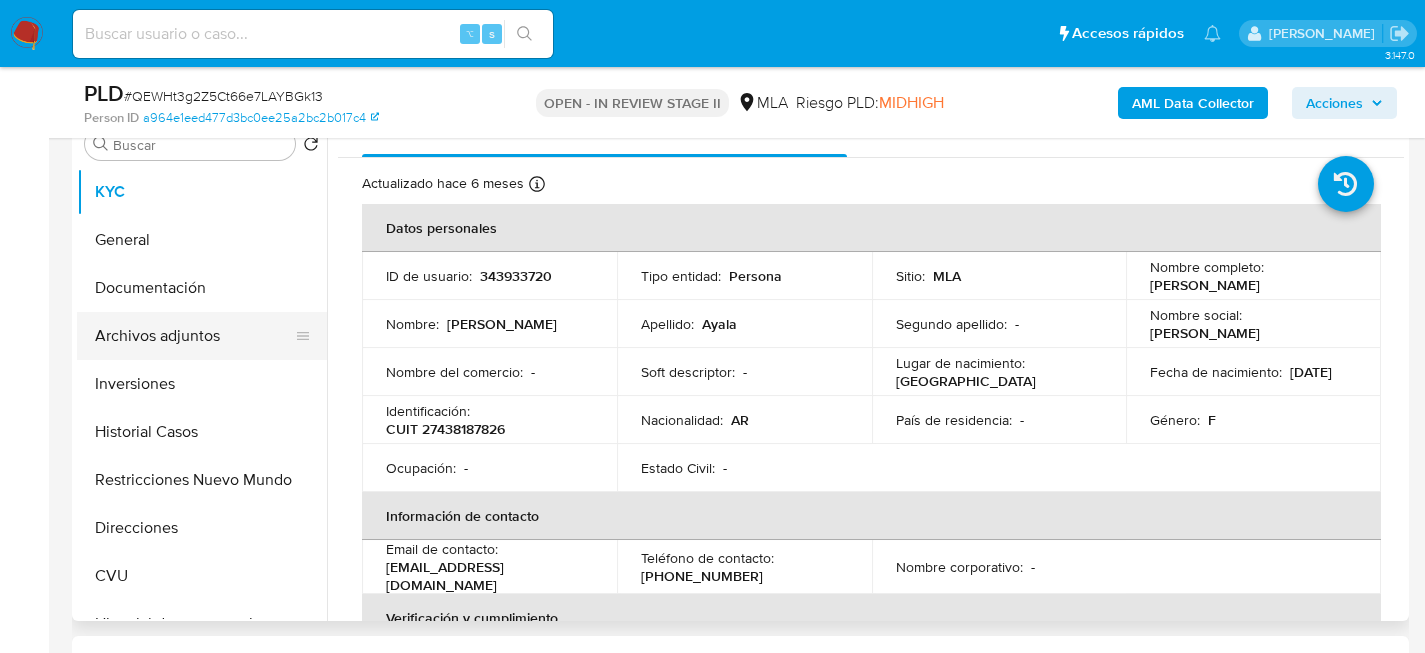click on "Archivos adjuntos" at bounding box center (194, 336) 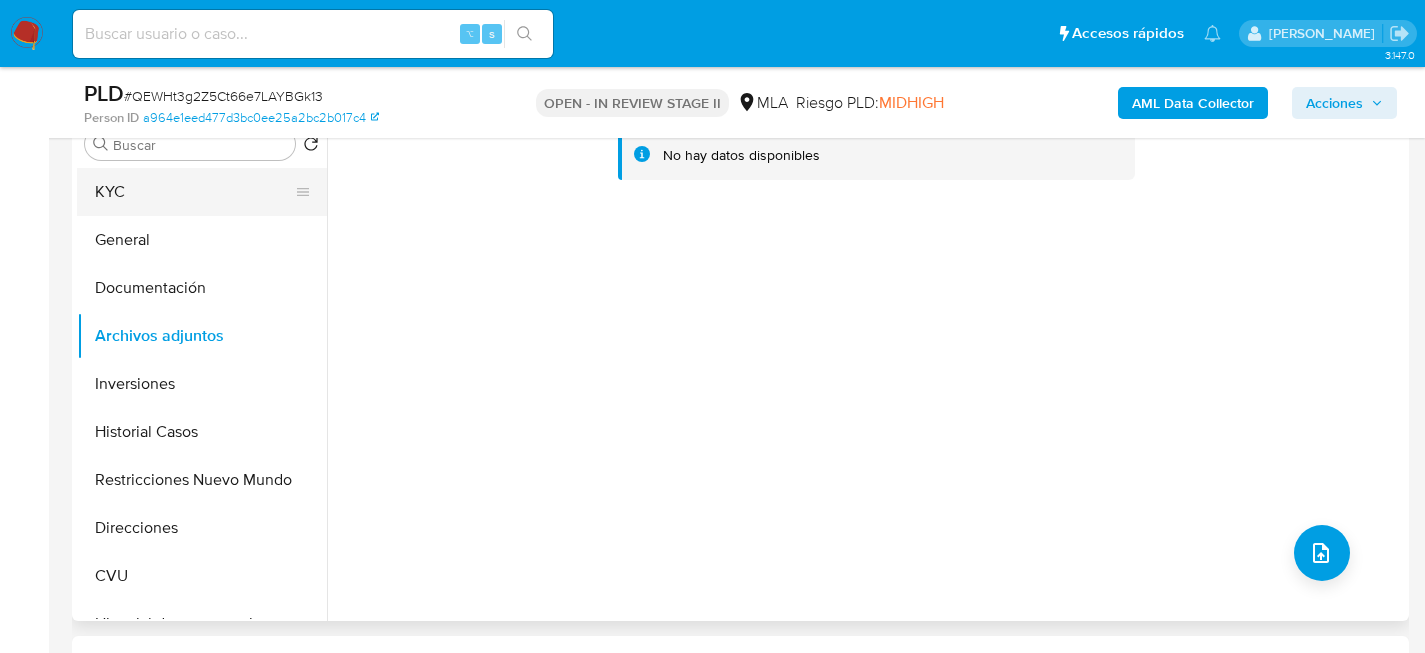 click on "KYC" at bounding box center (194, 192) 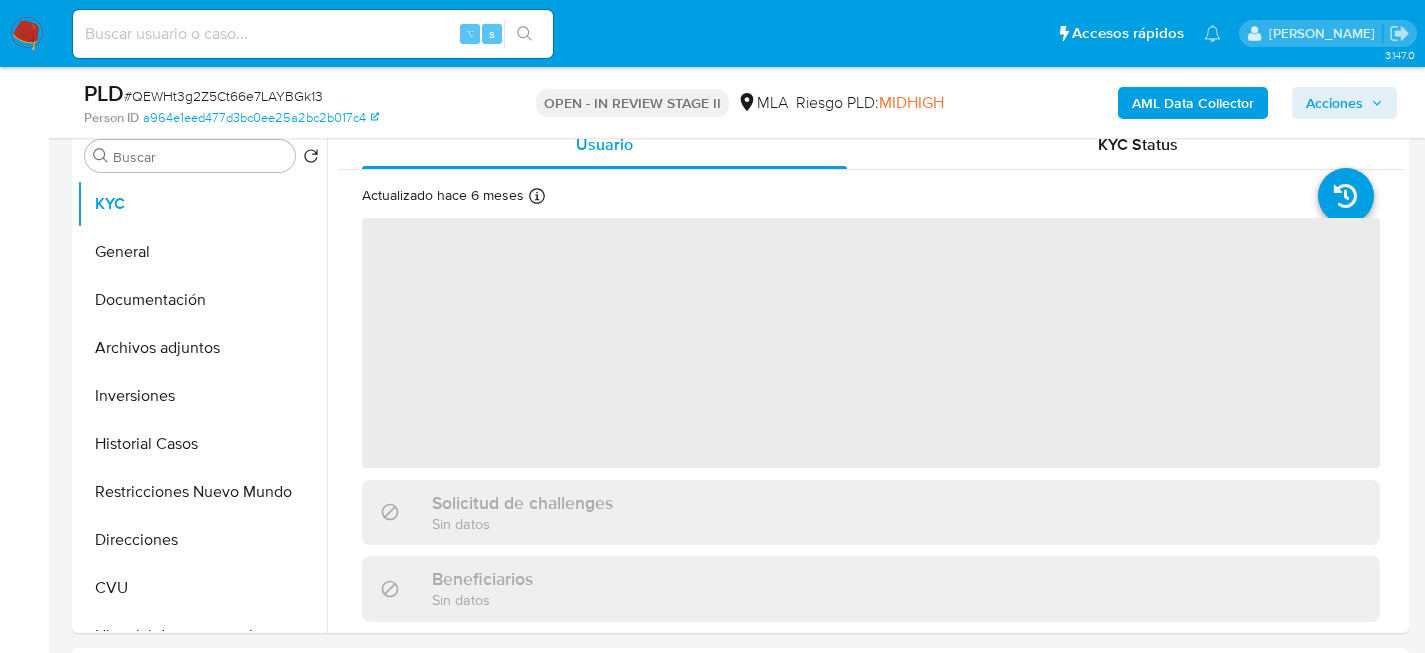 scroll, scrollTop: 397, scrollLeft: 0, axis: vertical 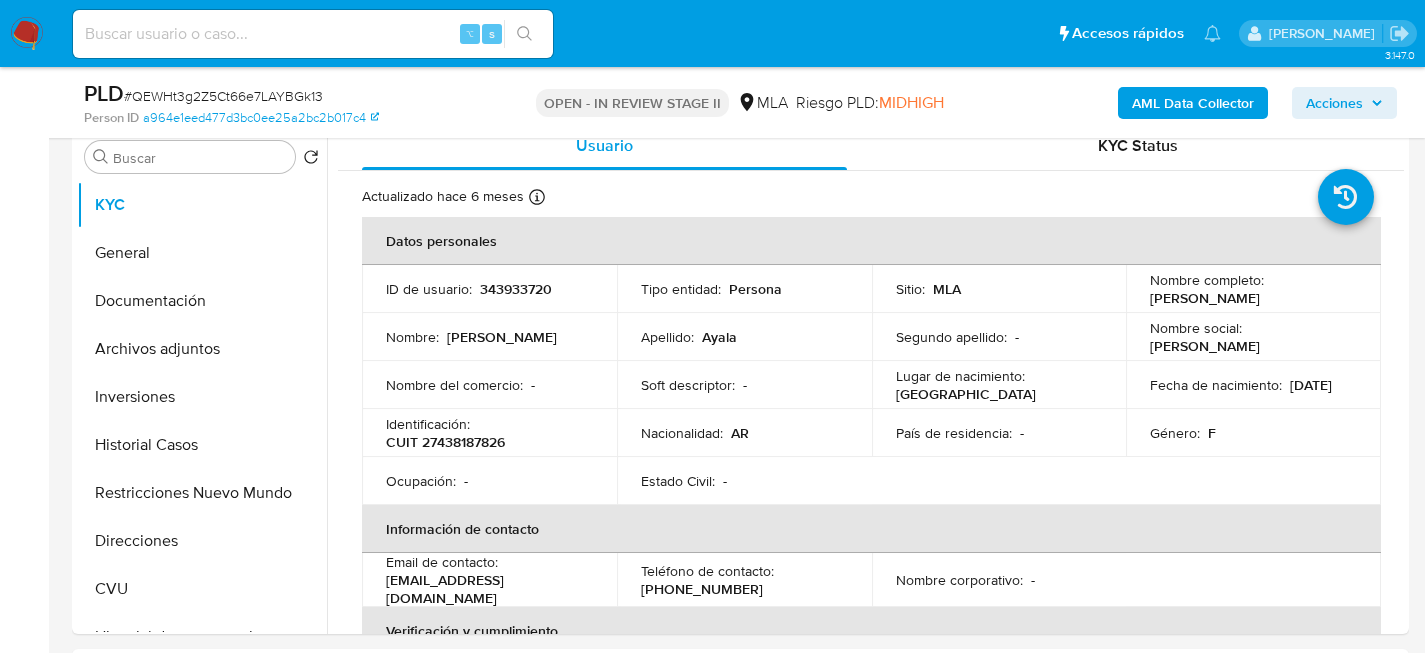 click on "AML Data Collector" at bounding box center [1193, 103] 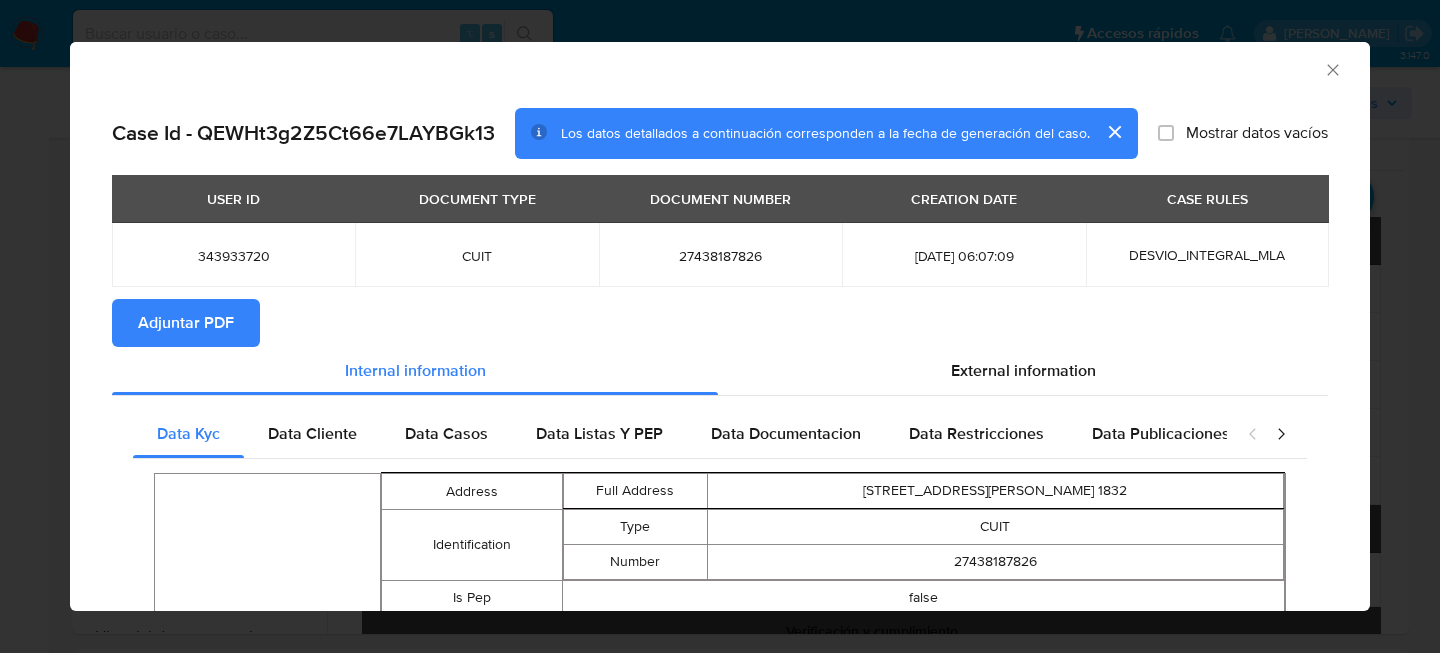click on "Adjuntar PDF" at bounding box center (186, 323) 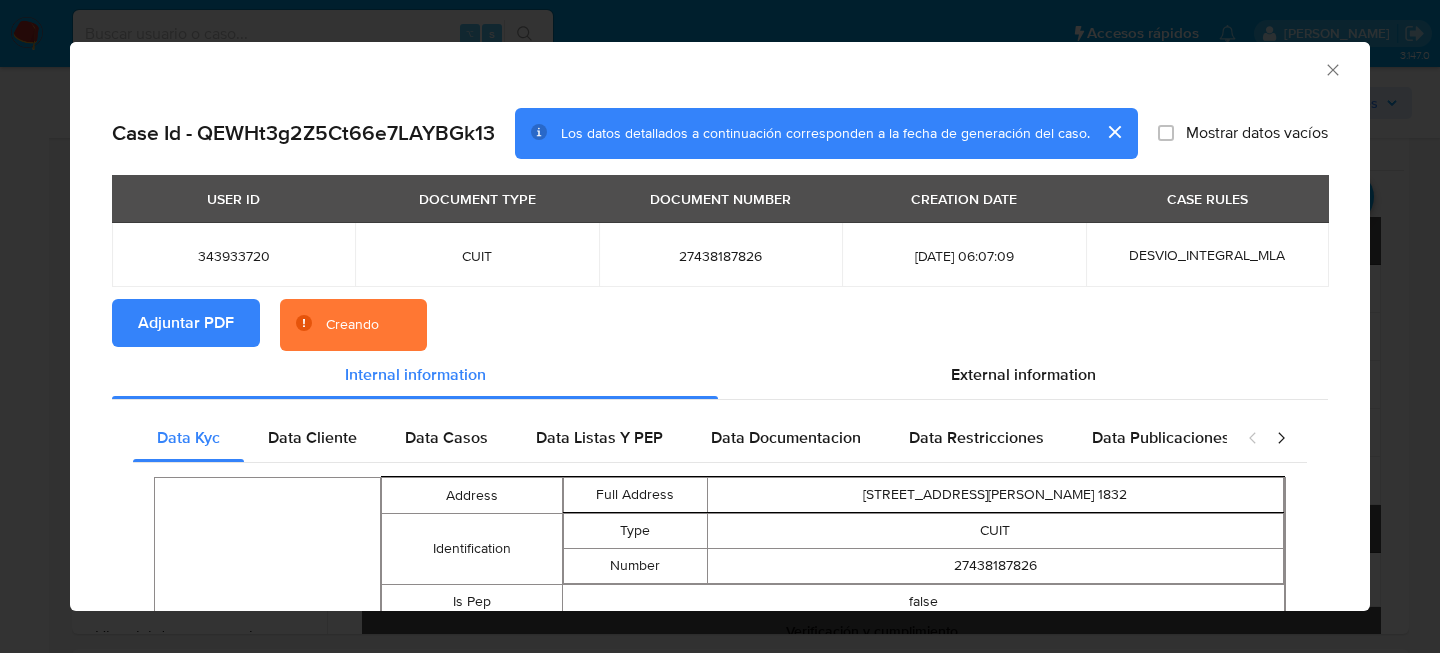click at bounding box center (1114, 132) 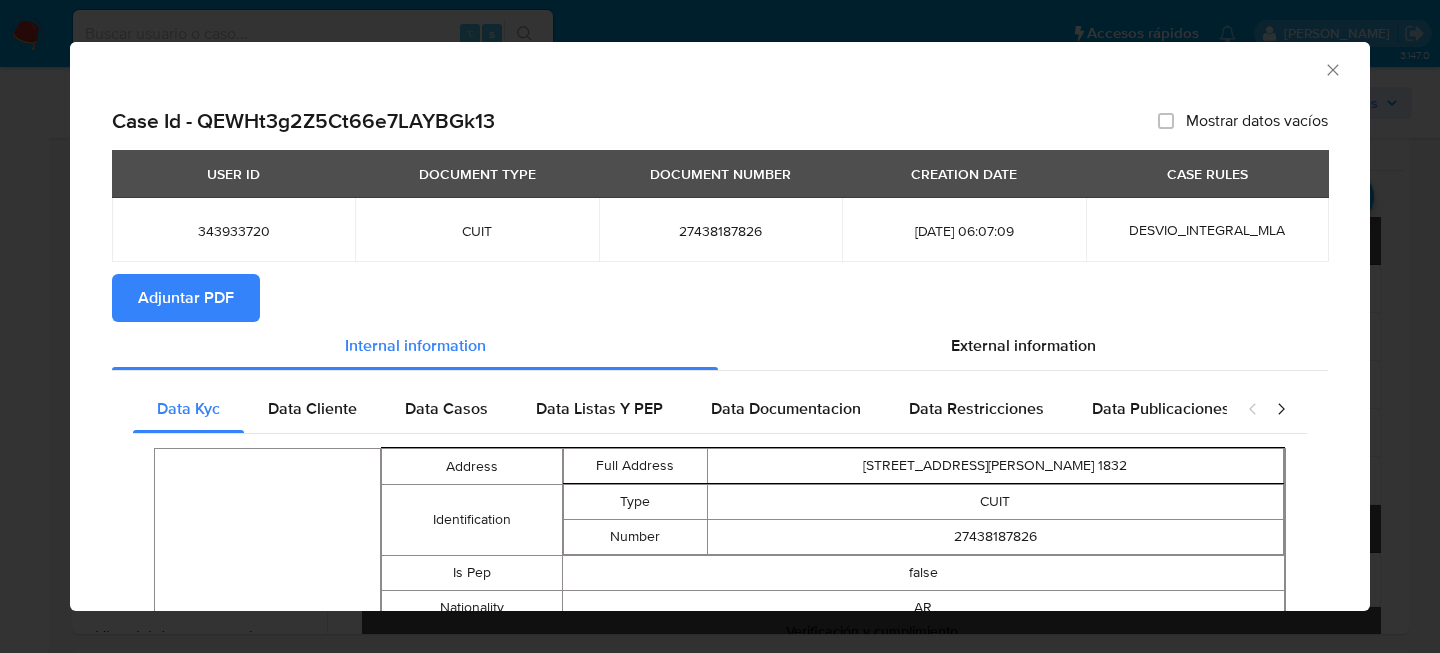 click 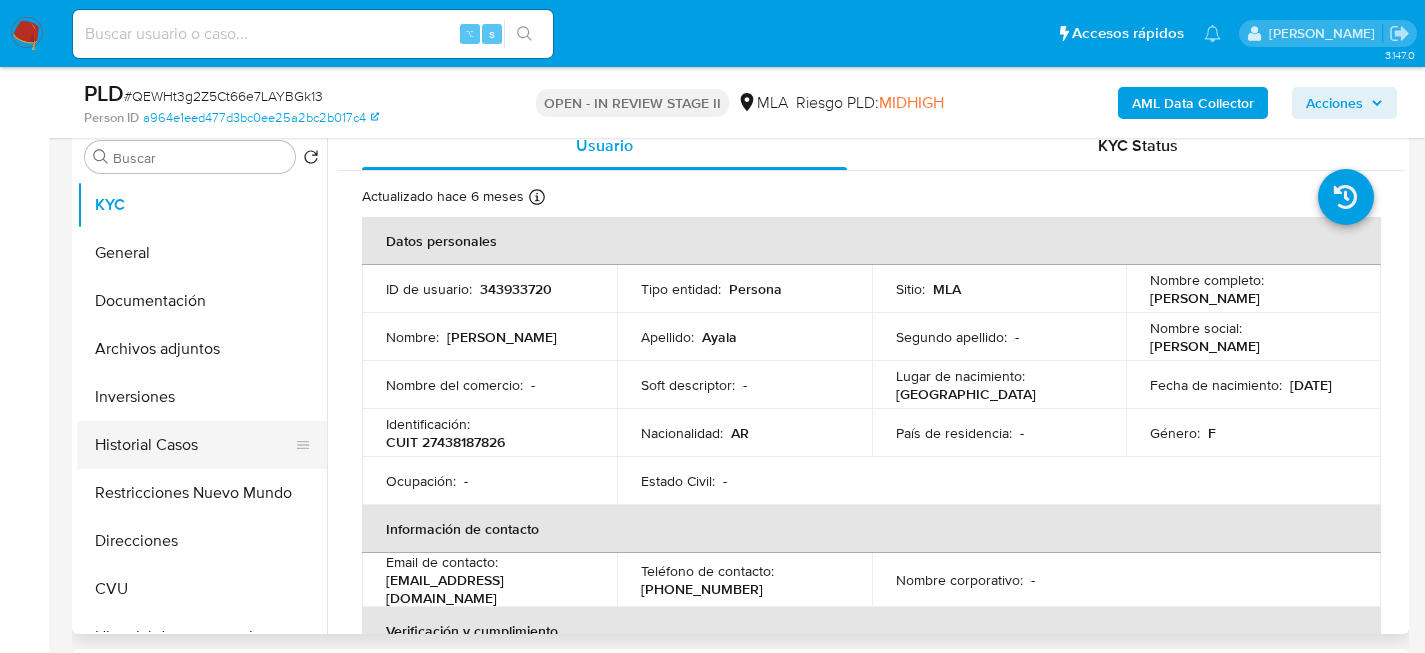 click on "Historial Casos" at bounding box center (194, 445) 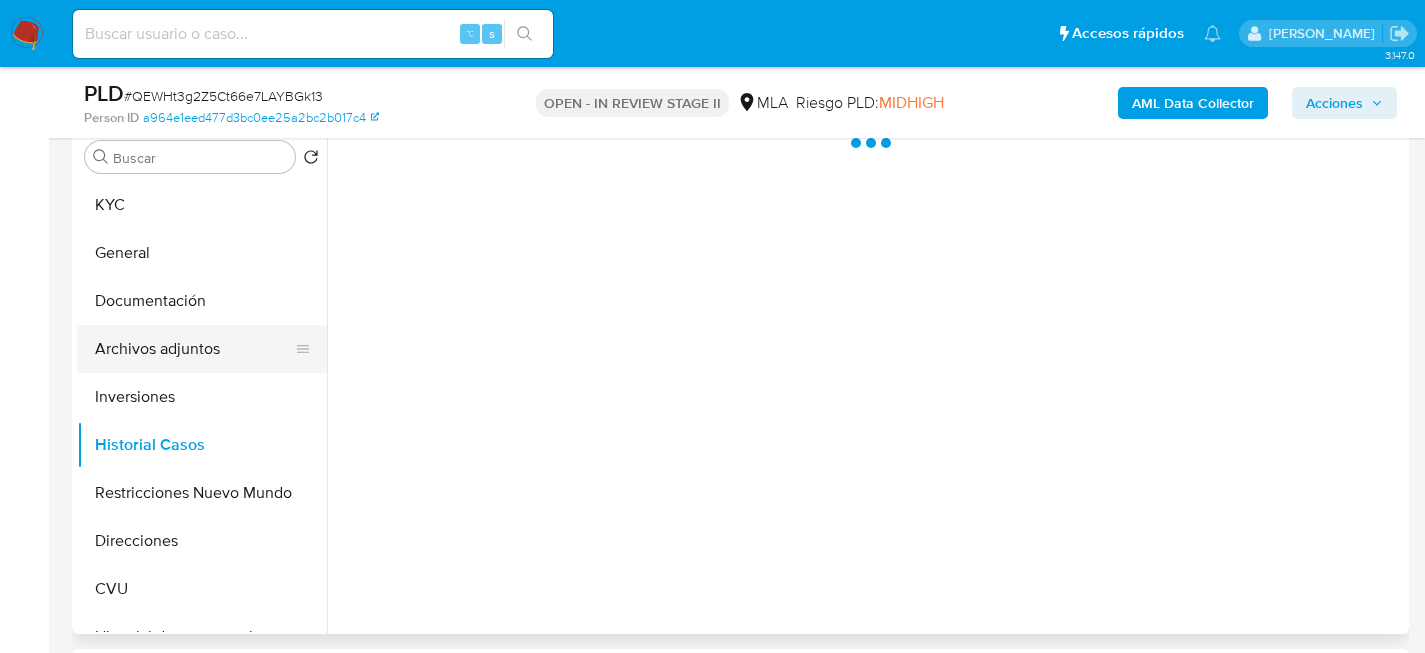 click on "Archivos adjuntos" at bounding box center (194, 349) 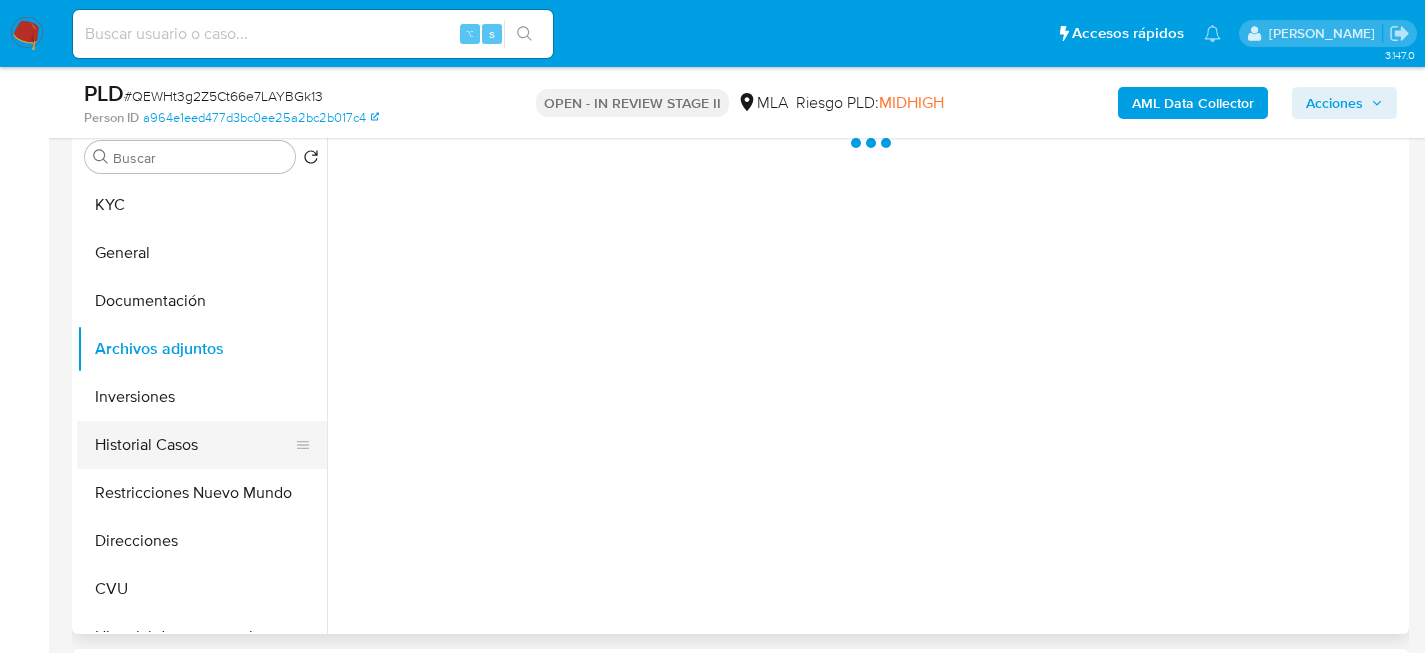 click on "Historial Casos" at bounding box center [194, 445] 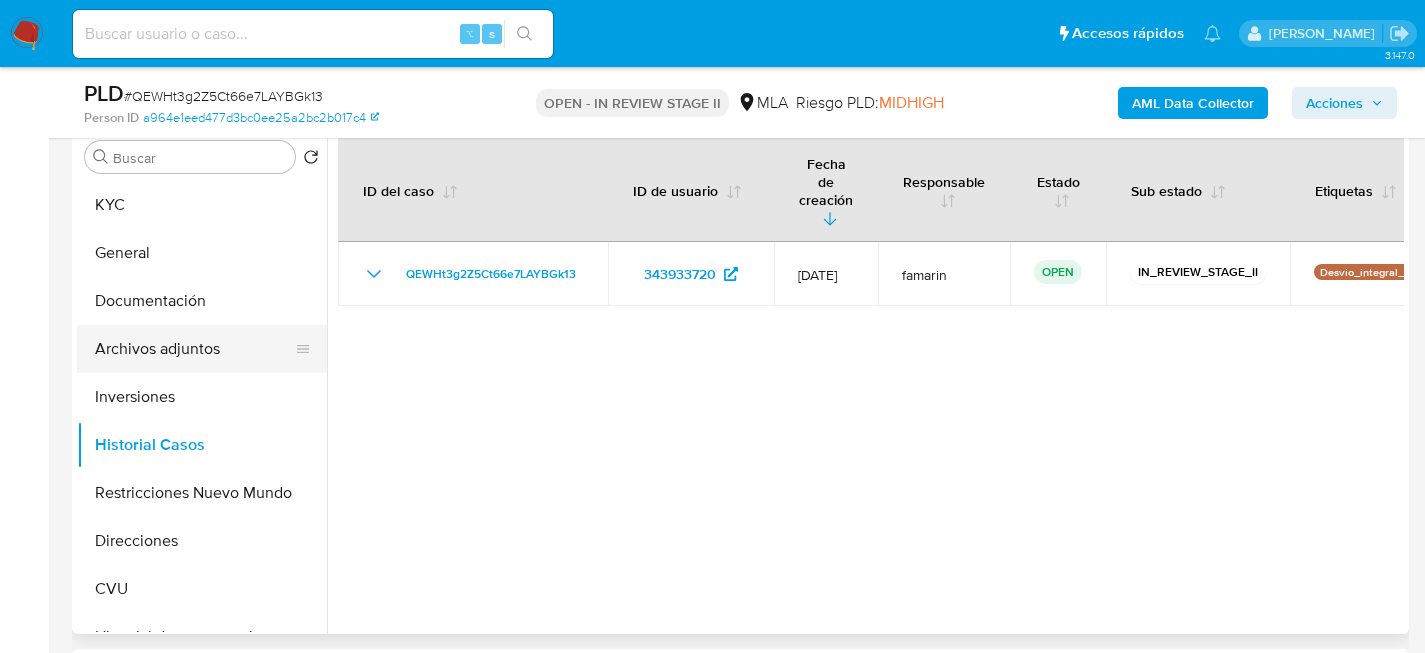 click on "Archivos adjuntos" at bounding box center [194, 349] 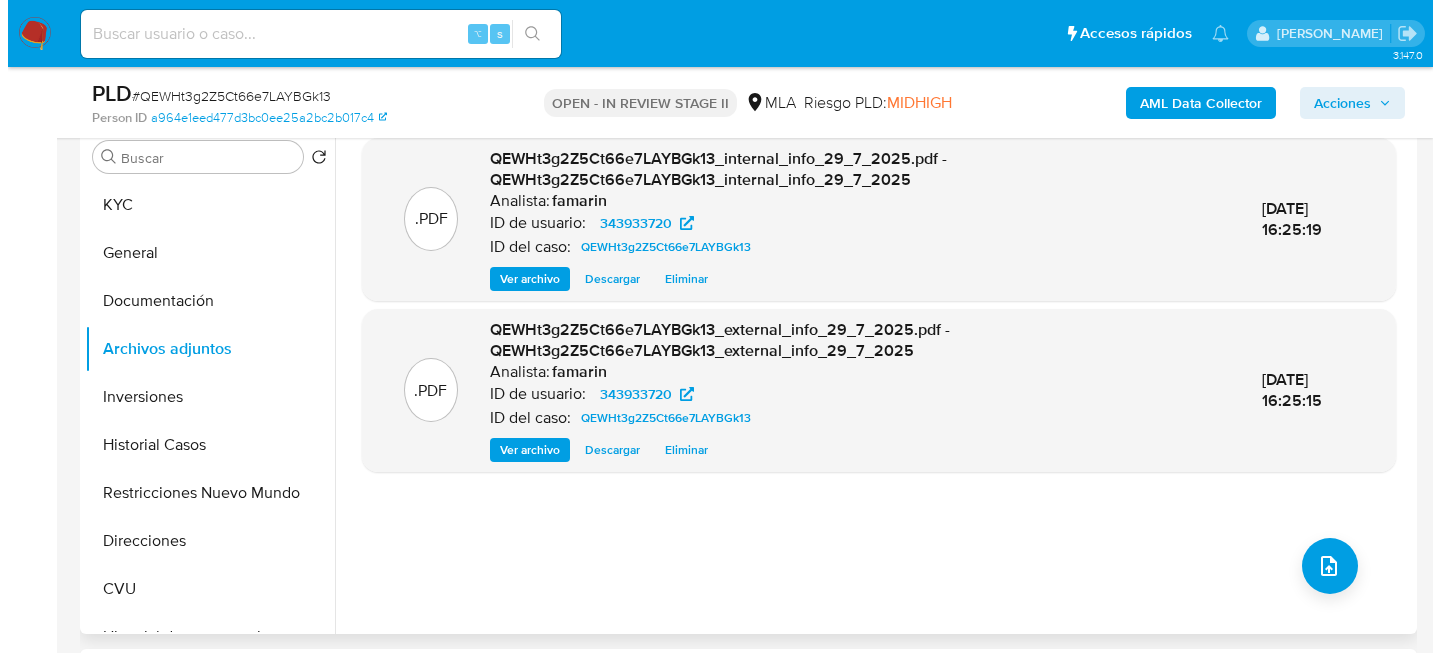 scroll, scrollTop: 356, scrollLeft: 0, axis: vertical 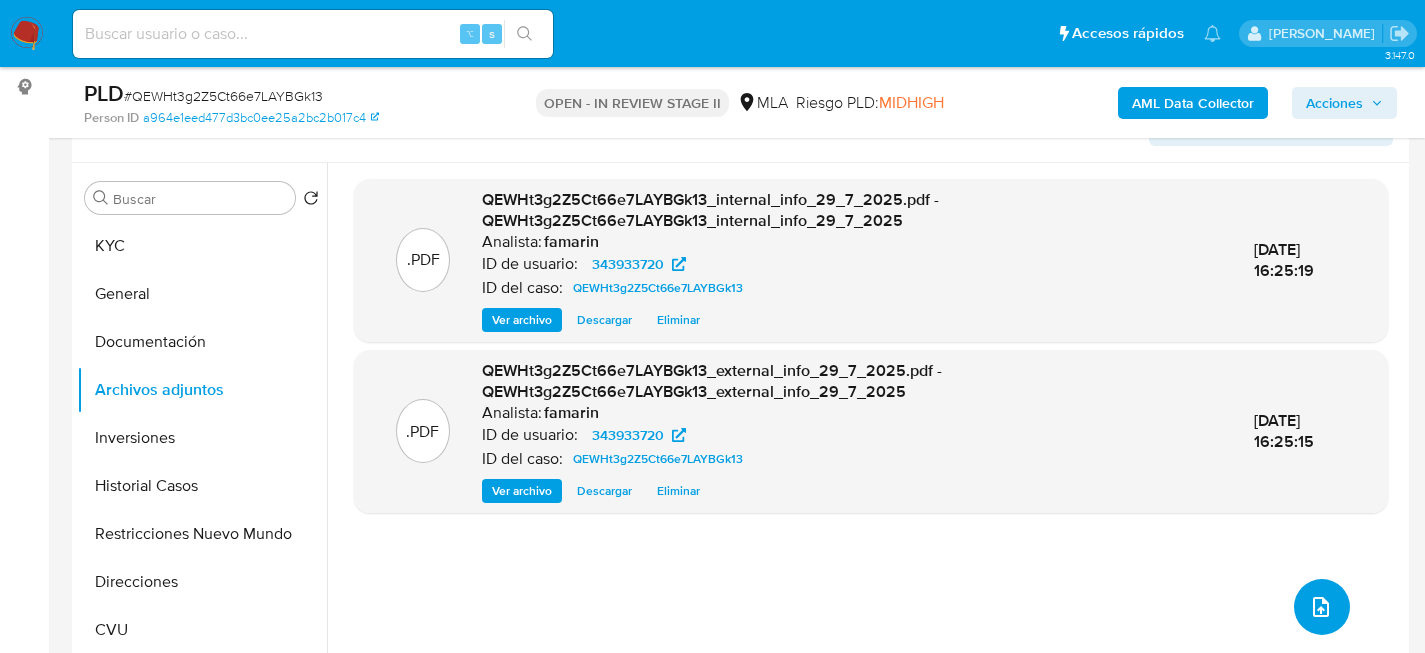 click at bounding box center [1322, 607] 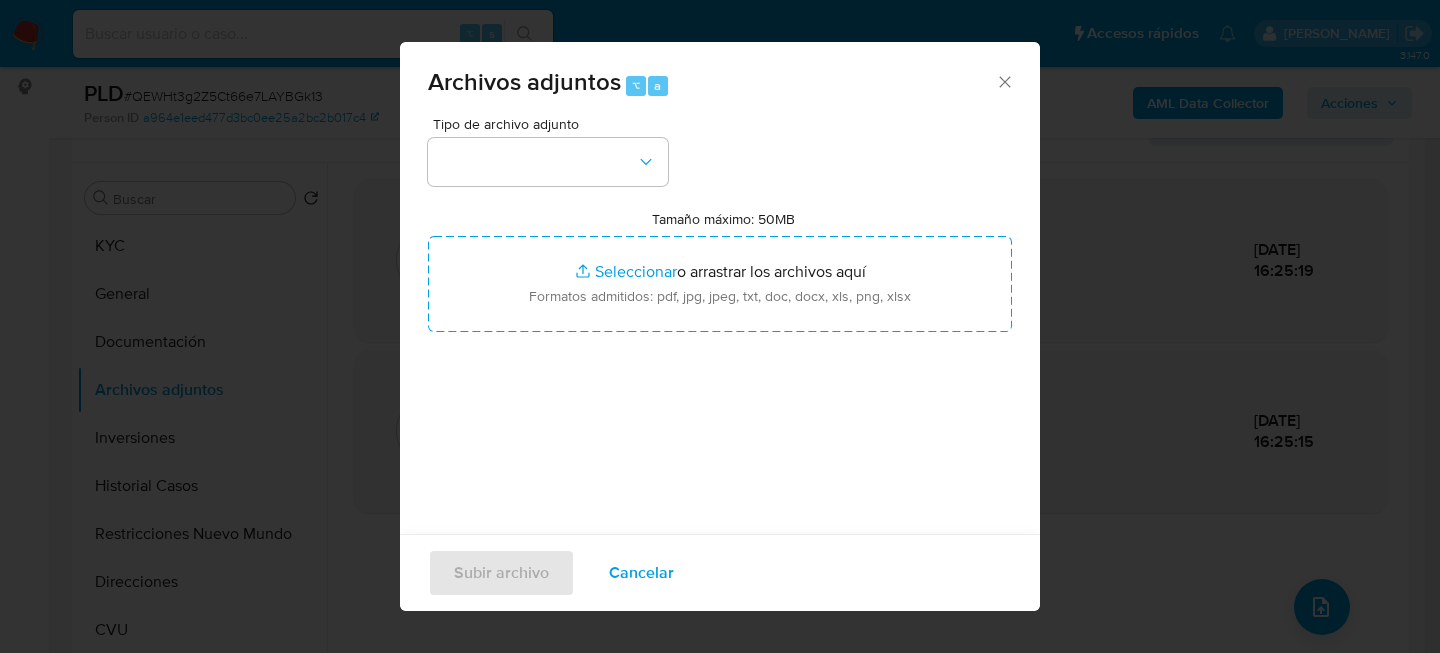 click on "Tamaño máximo: 50MB Seleccionar archivos Seleccionar  o arrastrar los archivos aquí Formatos admitidos: pdf, jpg, jpeg, txt, doc, docx, xls, png, xlsx" at bounding box center [720, 271] 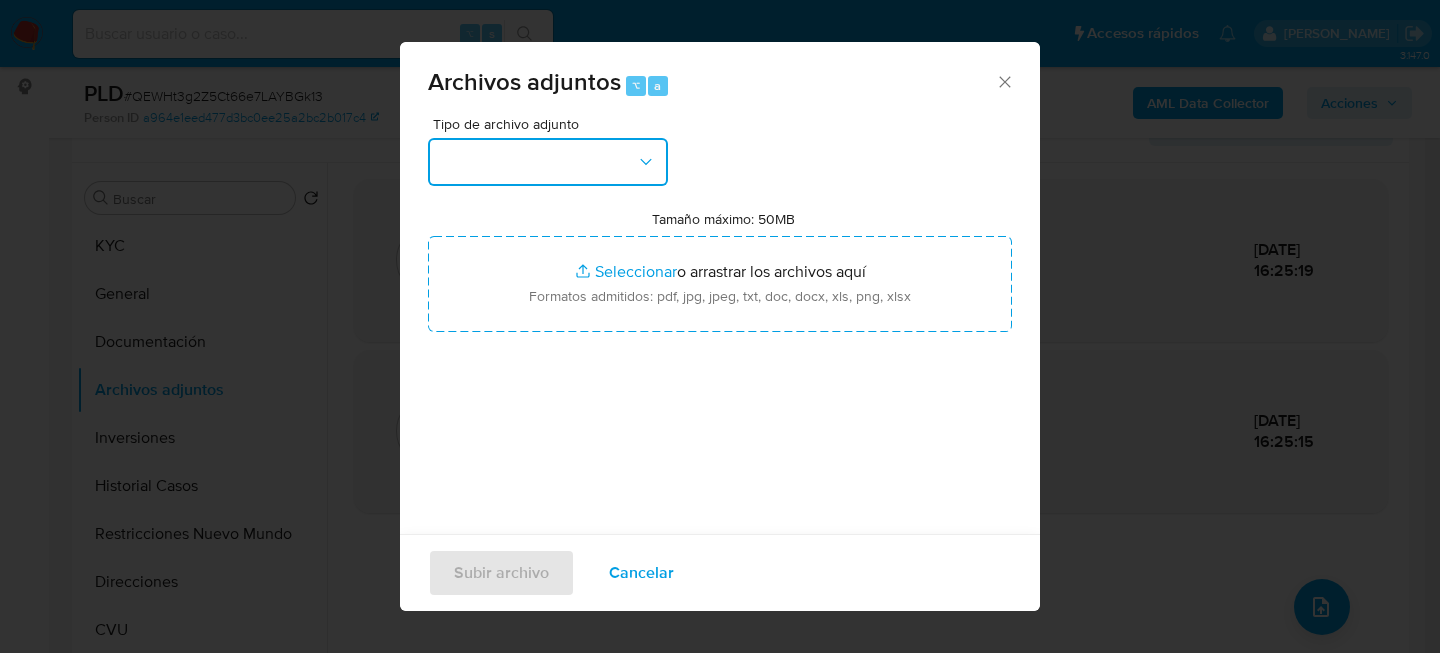 click at bounding box center [548, 162] 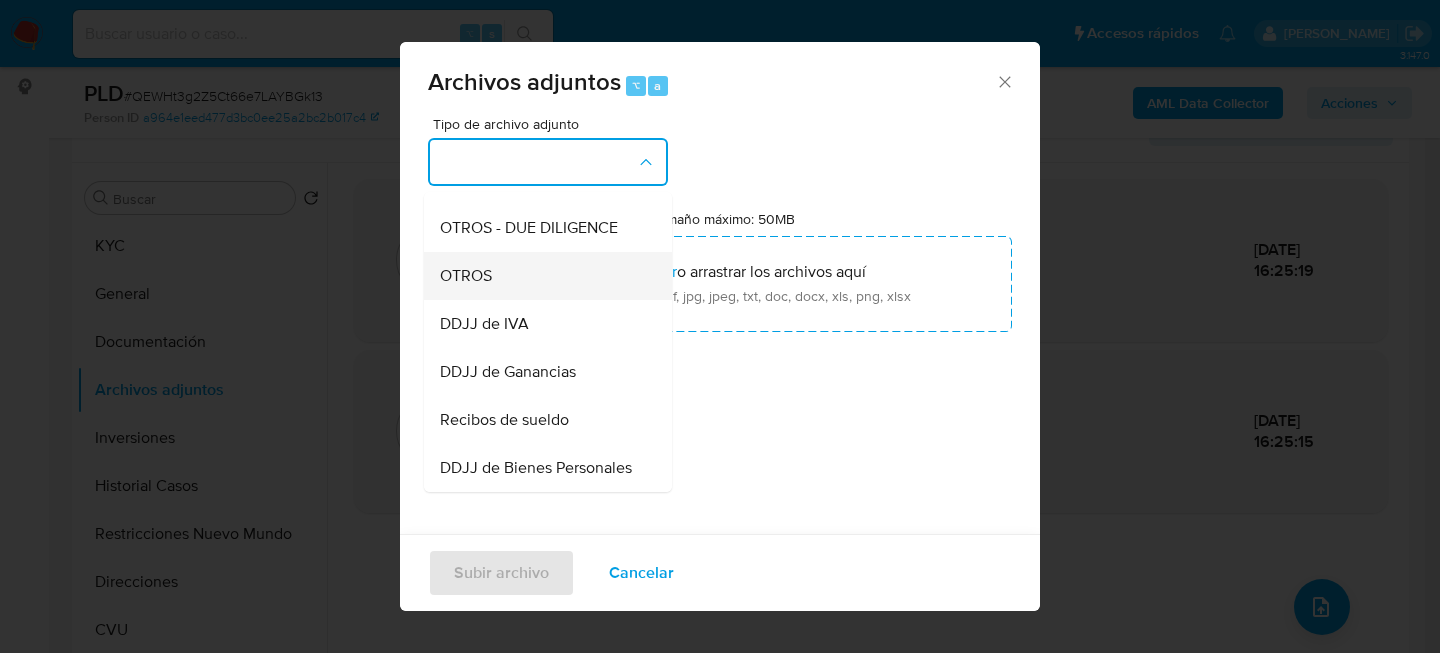 scroll, scrollTop: 387, scrollLeft: 0, axis: vertical 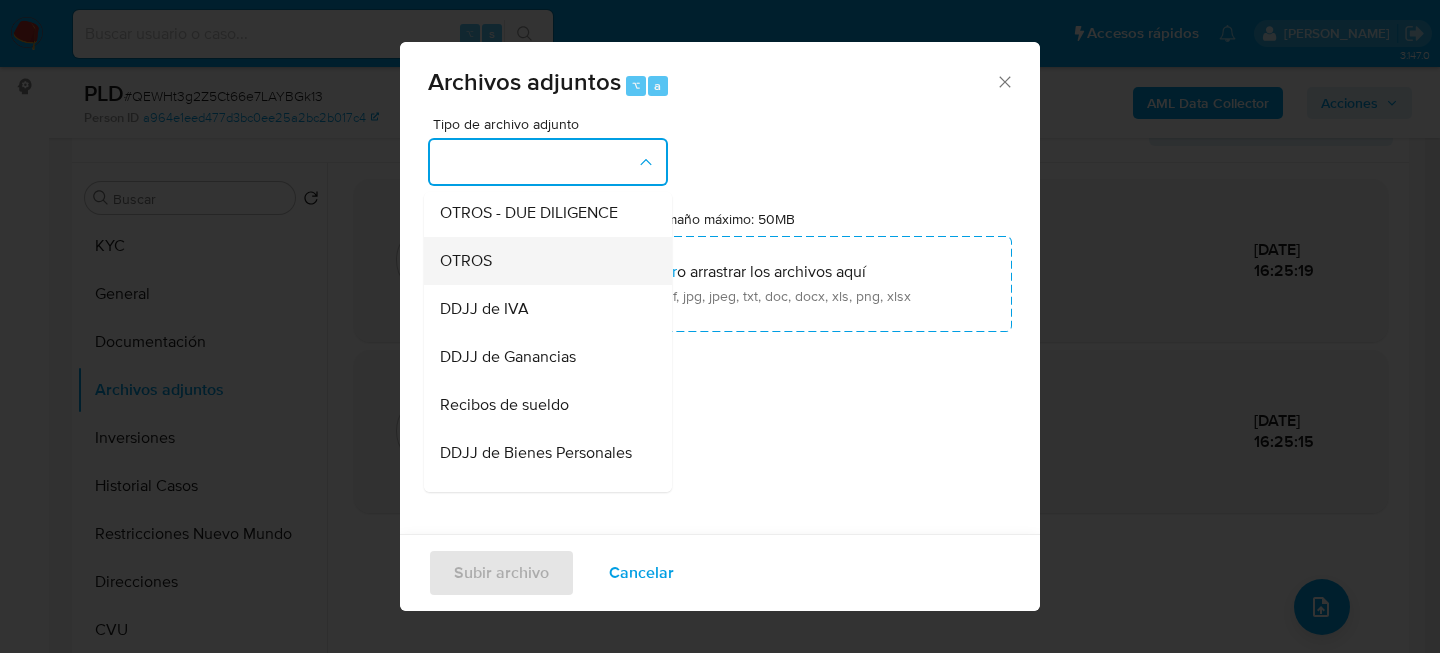 click on "OTROS" at bounding box center (542, 261) 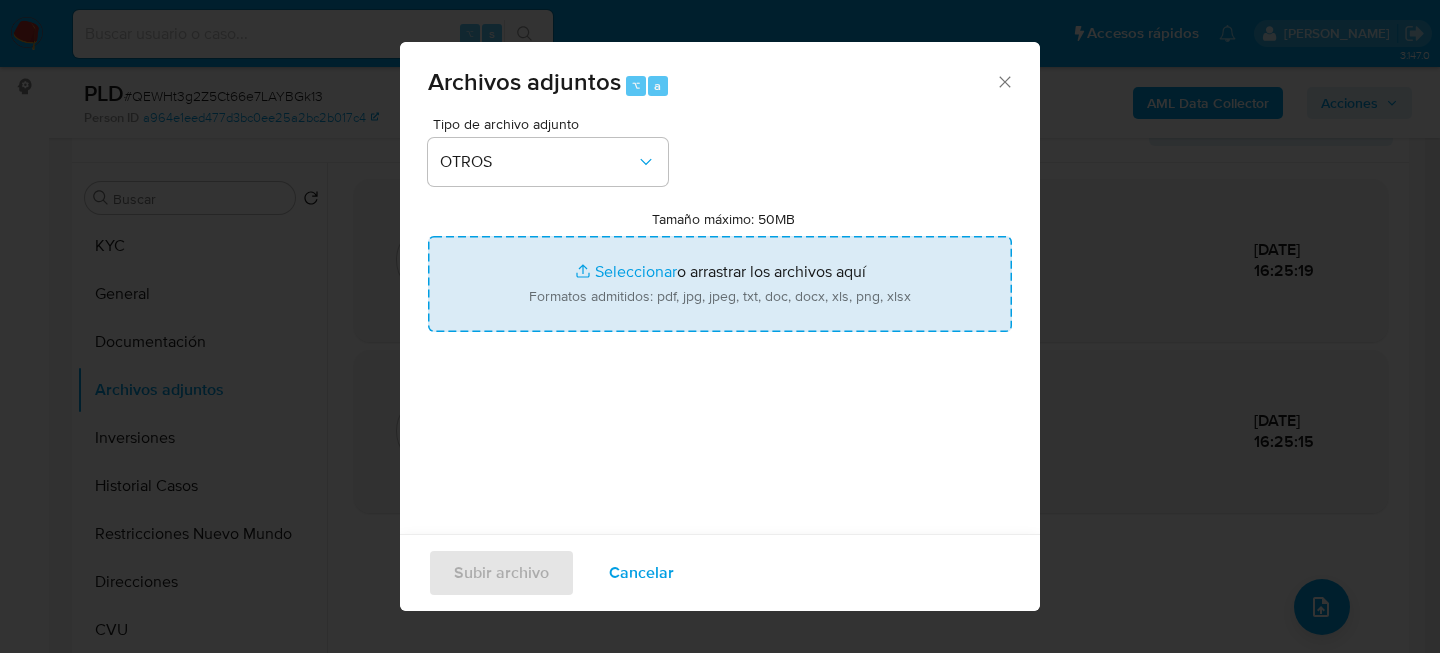click on "Tamaño máximo: 50MB Seleccionar archivos" at bounding box center (720, 284) 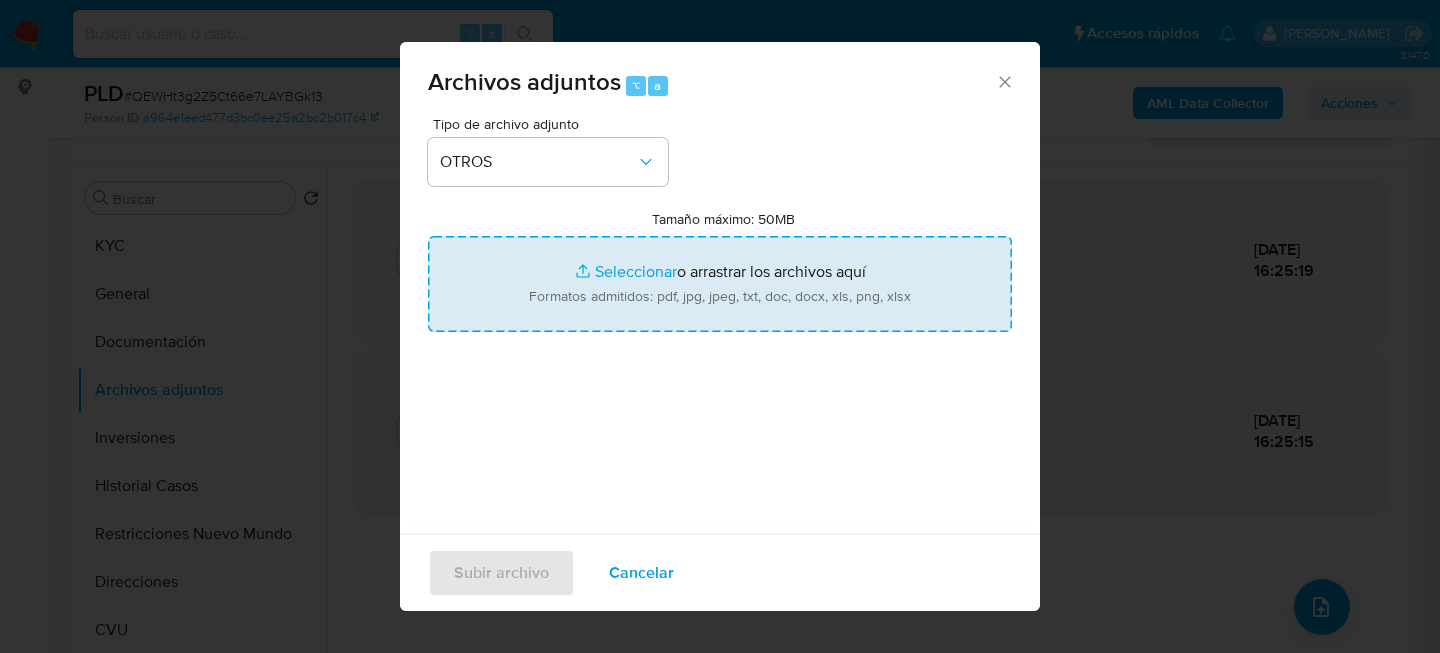 type on "C:\fakepath\Caselog QEWHt3g2Z5Ct66e7LAYBGk13_2025_06_19_09_45_04.docx" 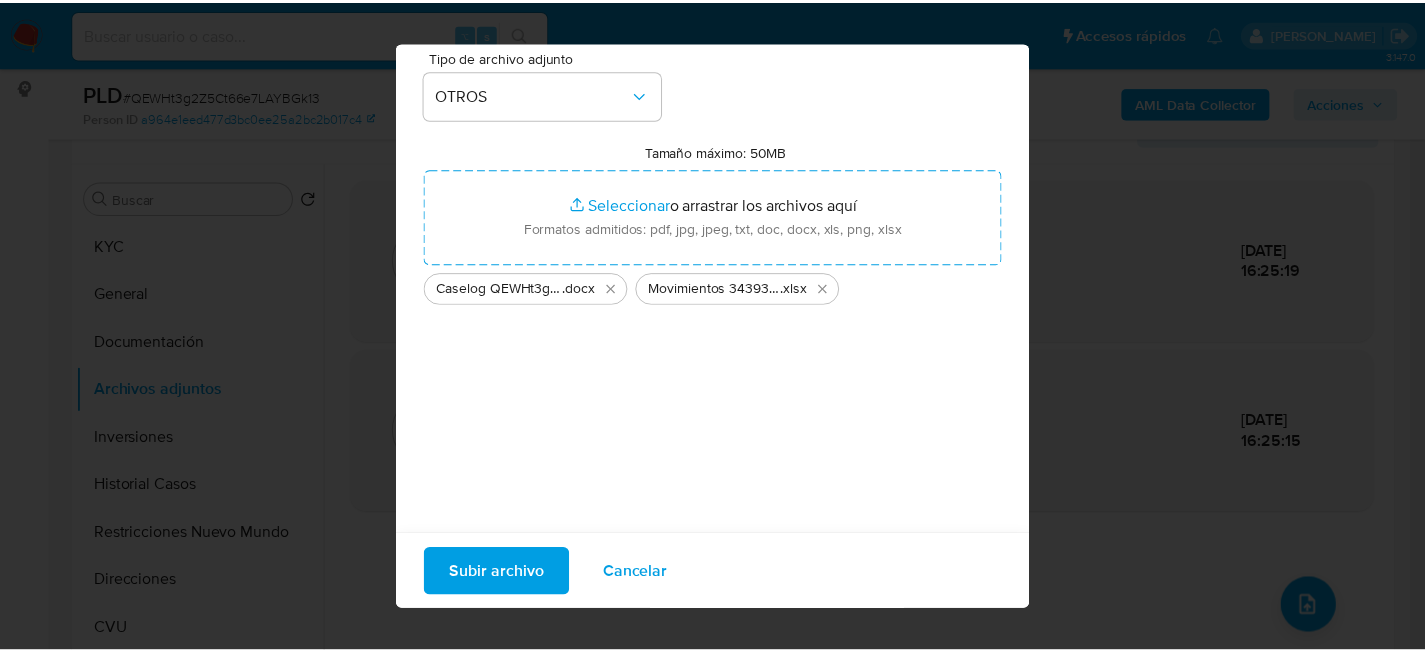 scroll, scrollTop: 69, scrollLeft: 0, axis: vertical 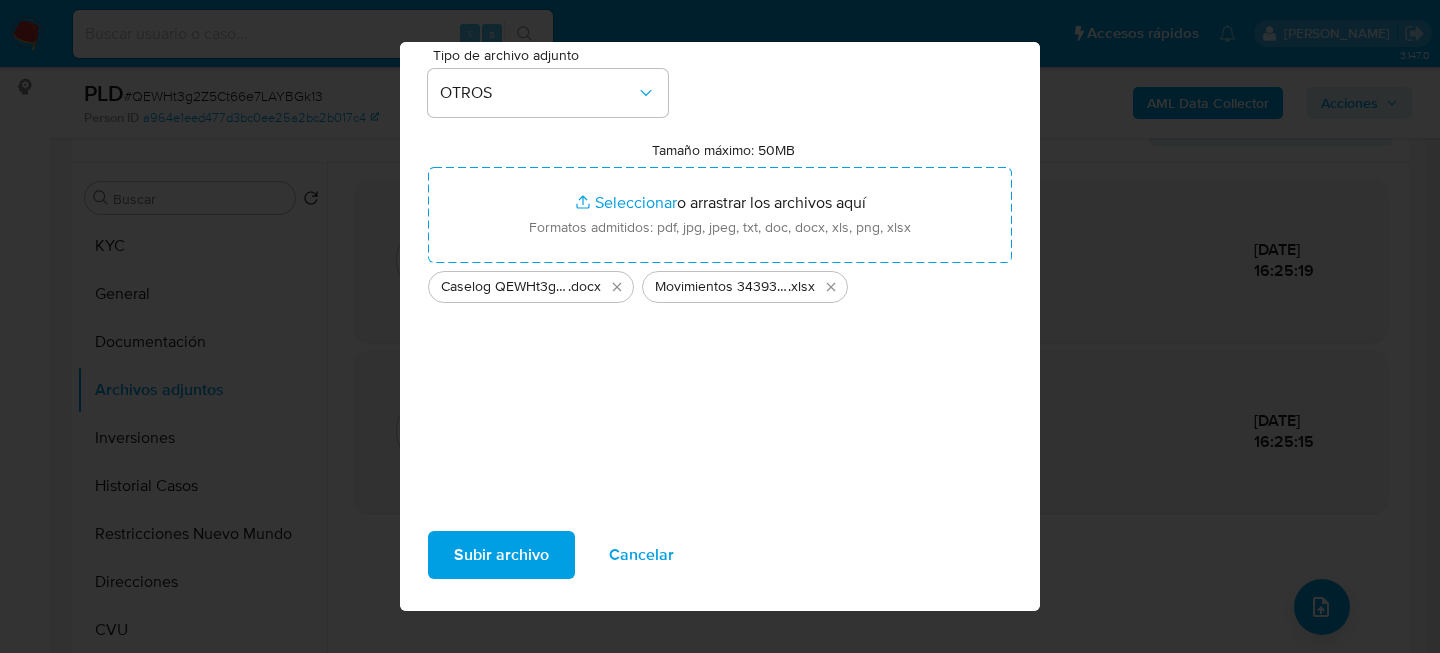 click on "Subir archivo Cancelar" at bounding box center (720, 564) 